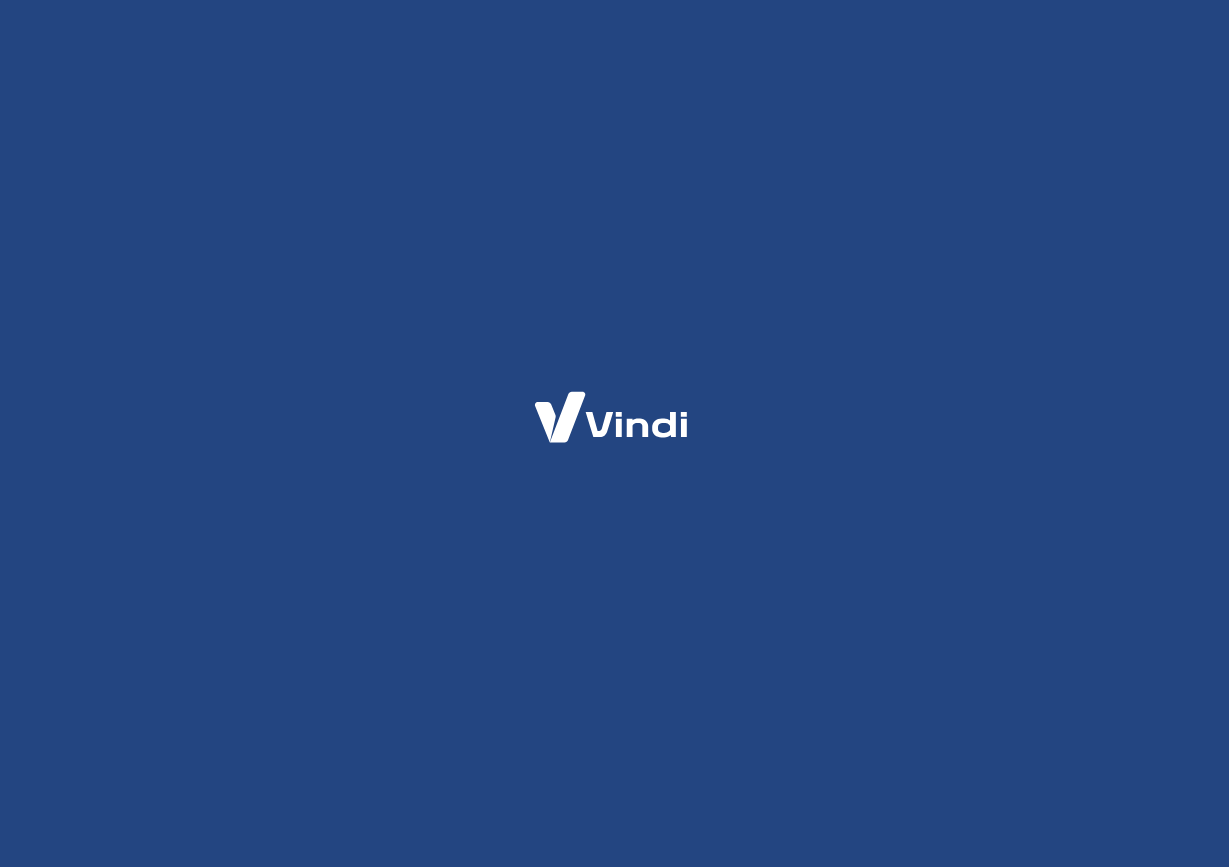 scroll, scrollTop: 0, scrollLeft: 0, axis: both 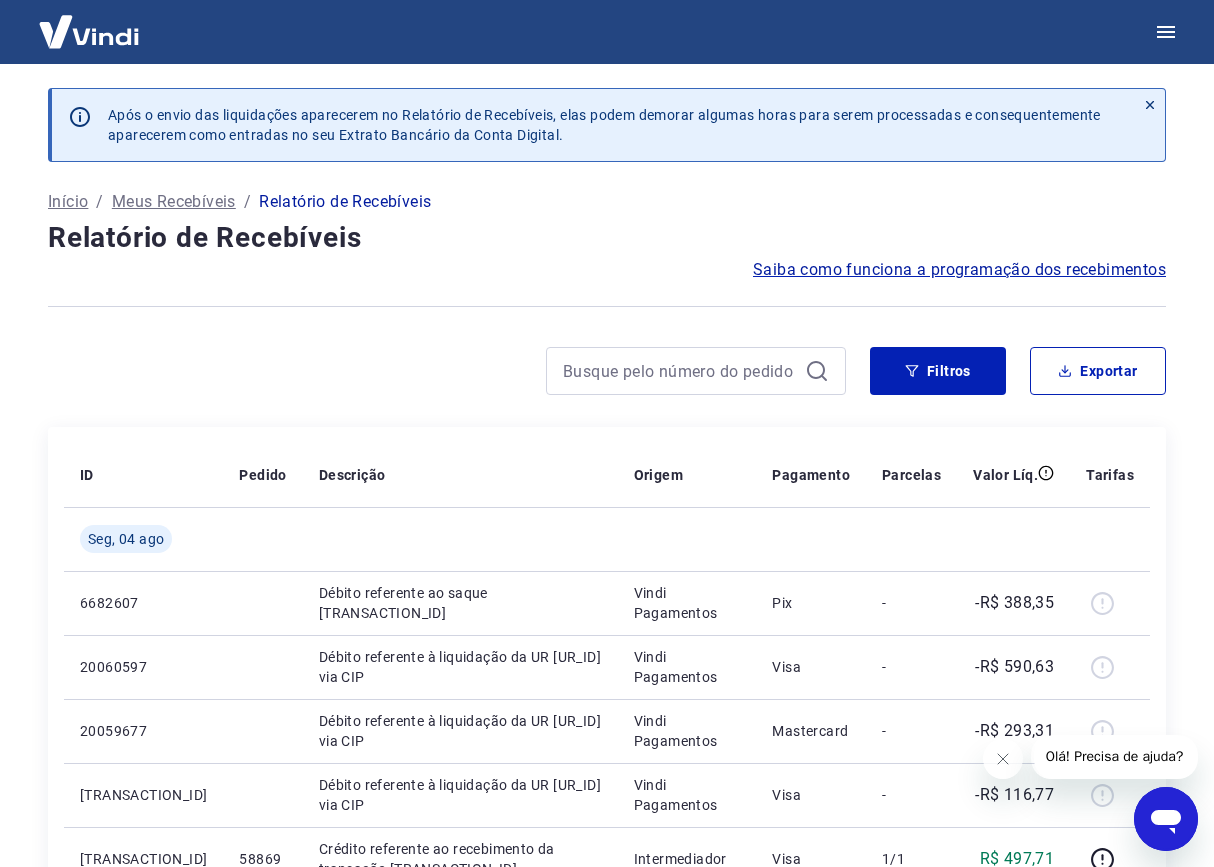 click on "Início" at bounding box center (68, 202) 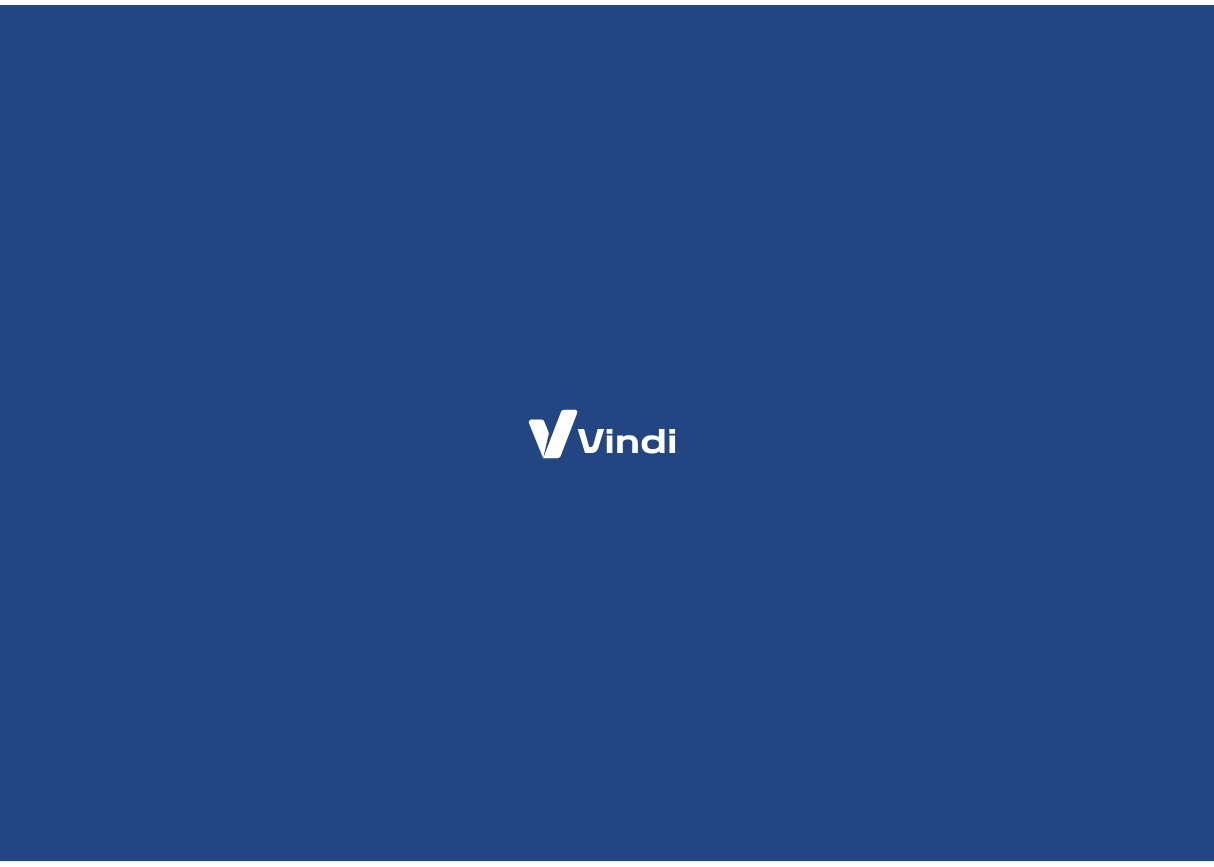 scroll, scrollTop: 0, scrollLeft: 0, axis: both 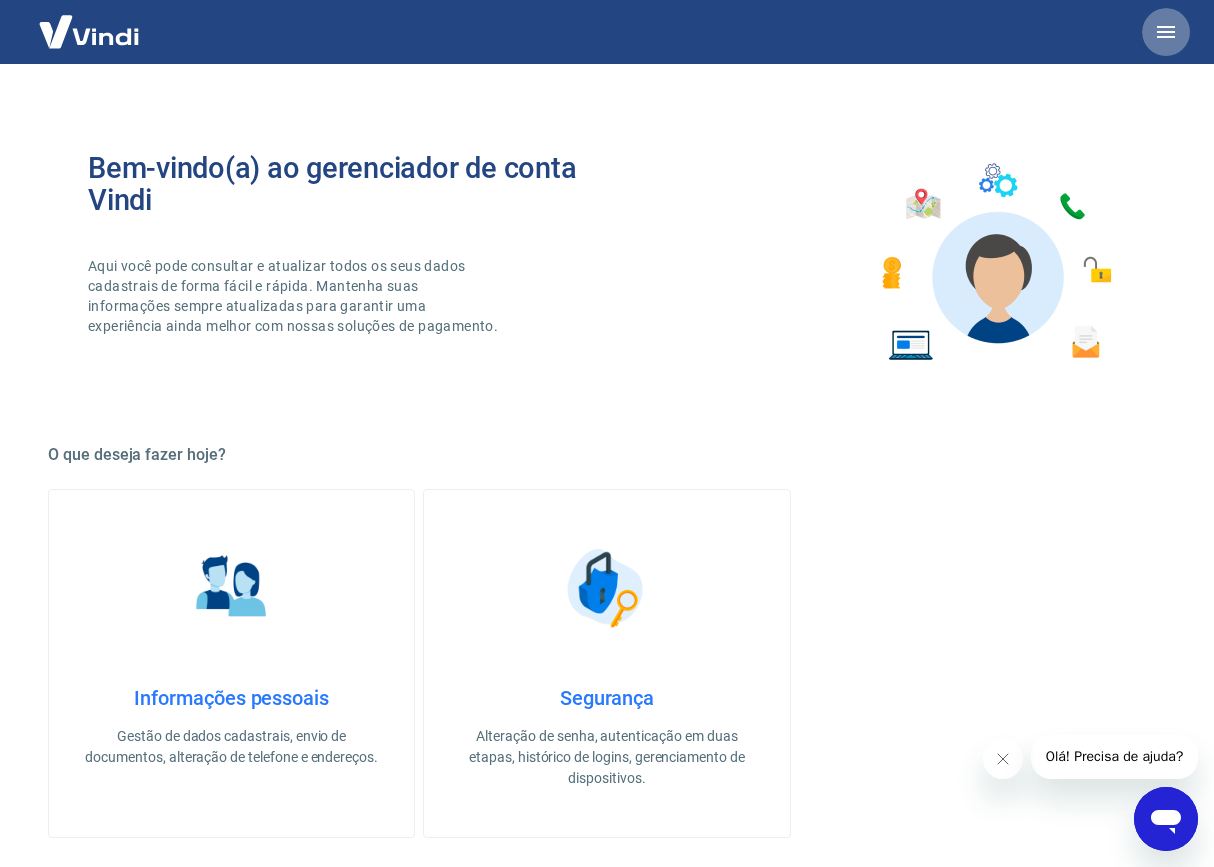 click 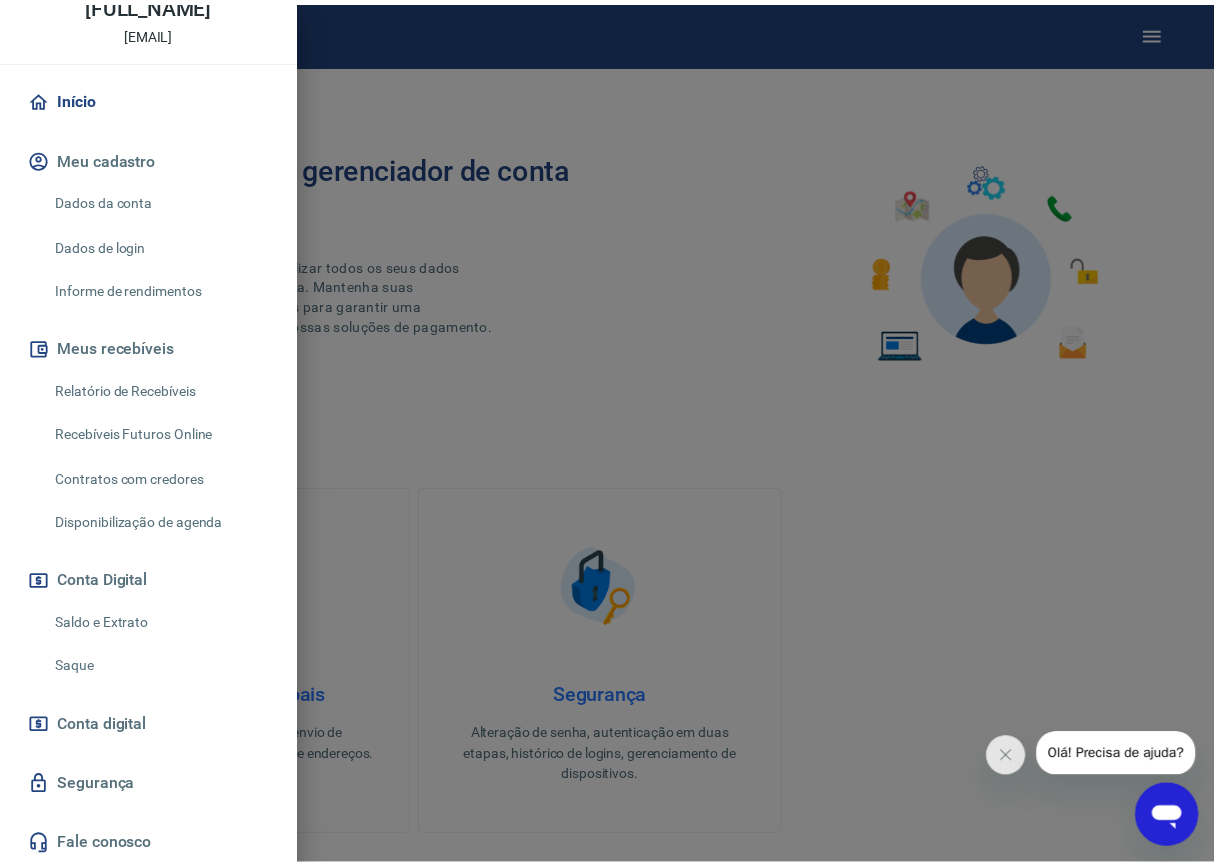 scroll, scrollTop: 194, scrollLeft: 0, axis: vertical 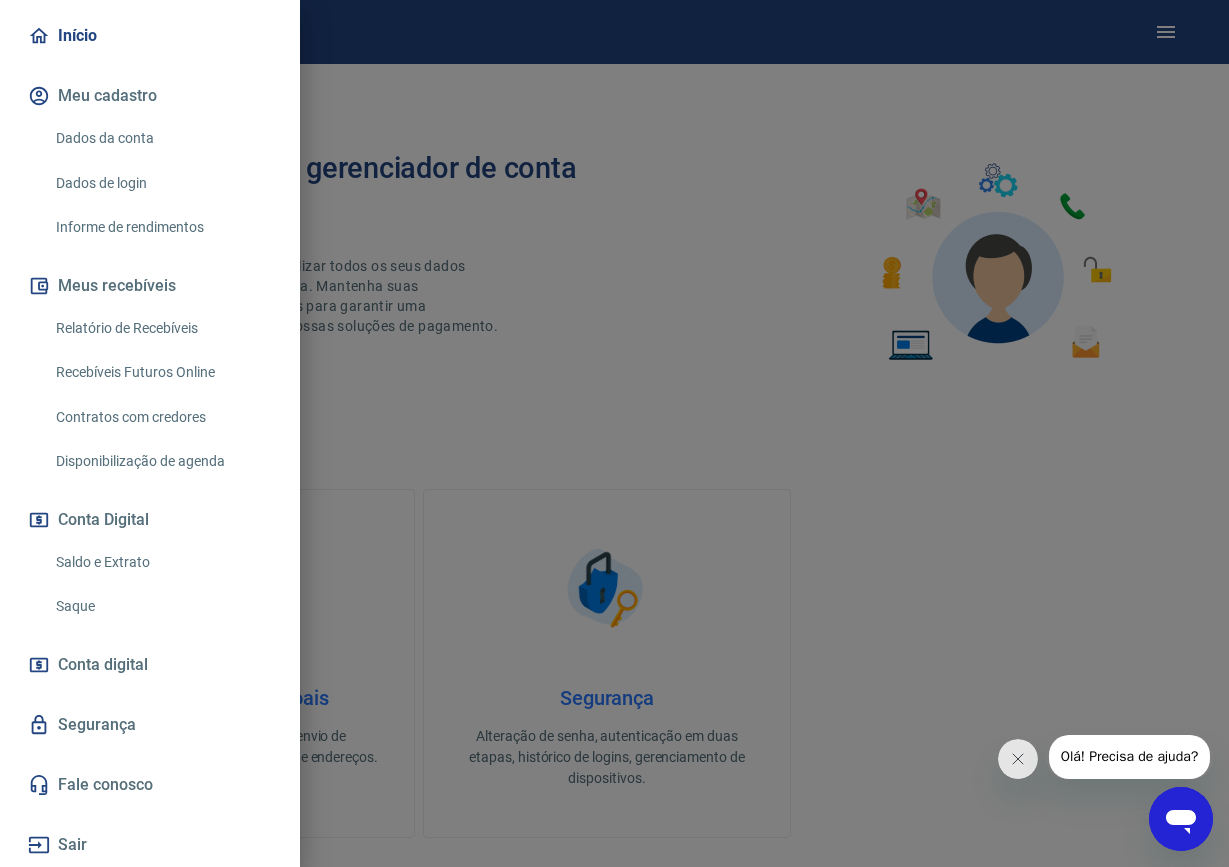 click on "Saldo e Extrato" at bounding box center (162, 562) 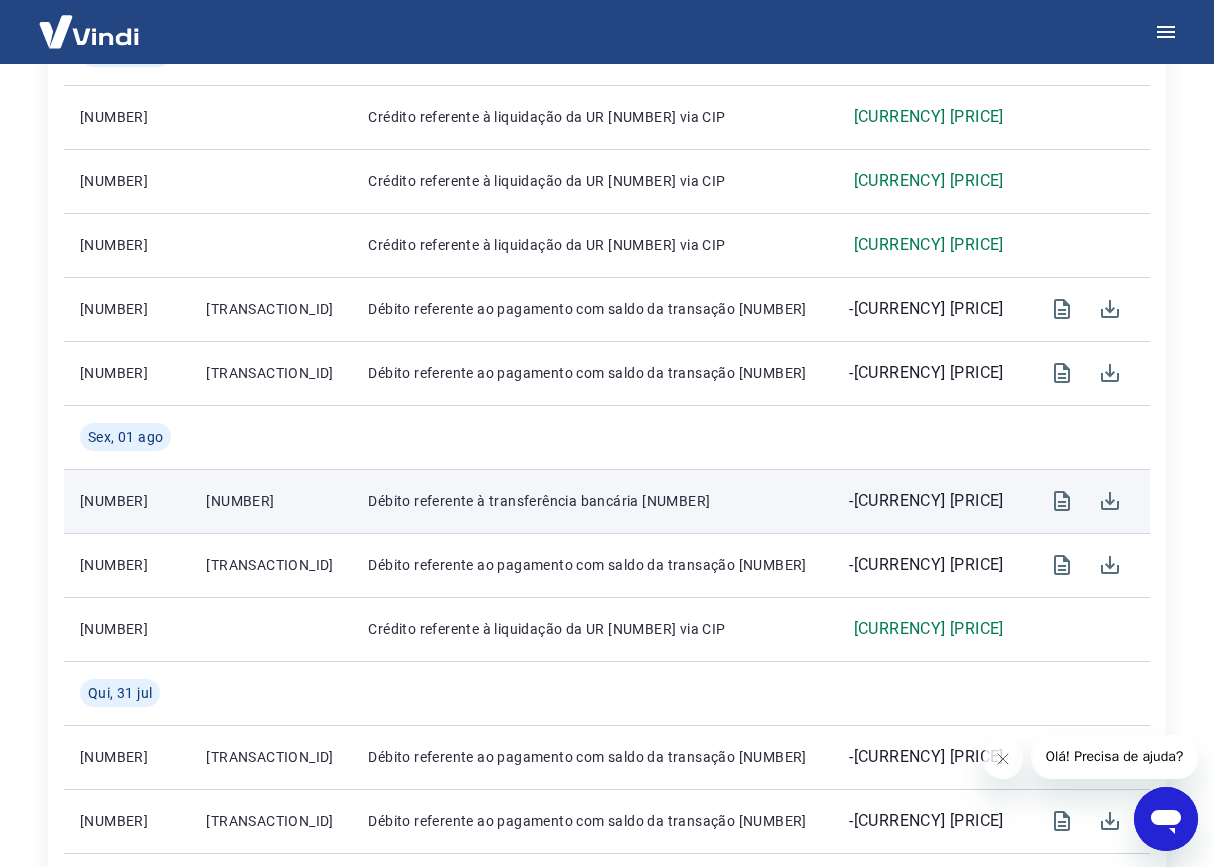 scroll, scrollTop: 635, scrollLeft: 0, axis: vertical 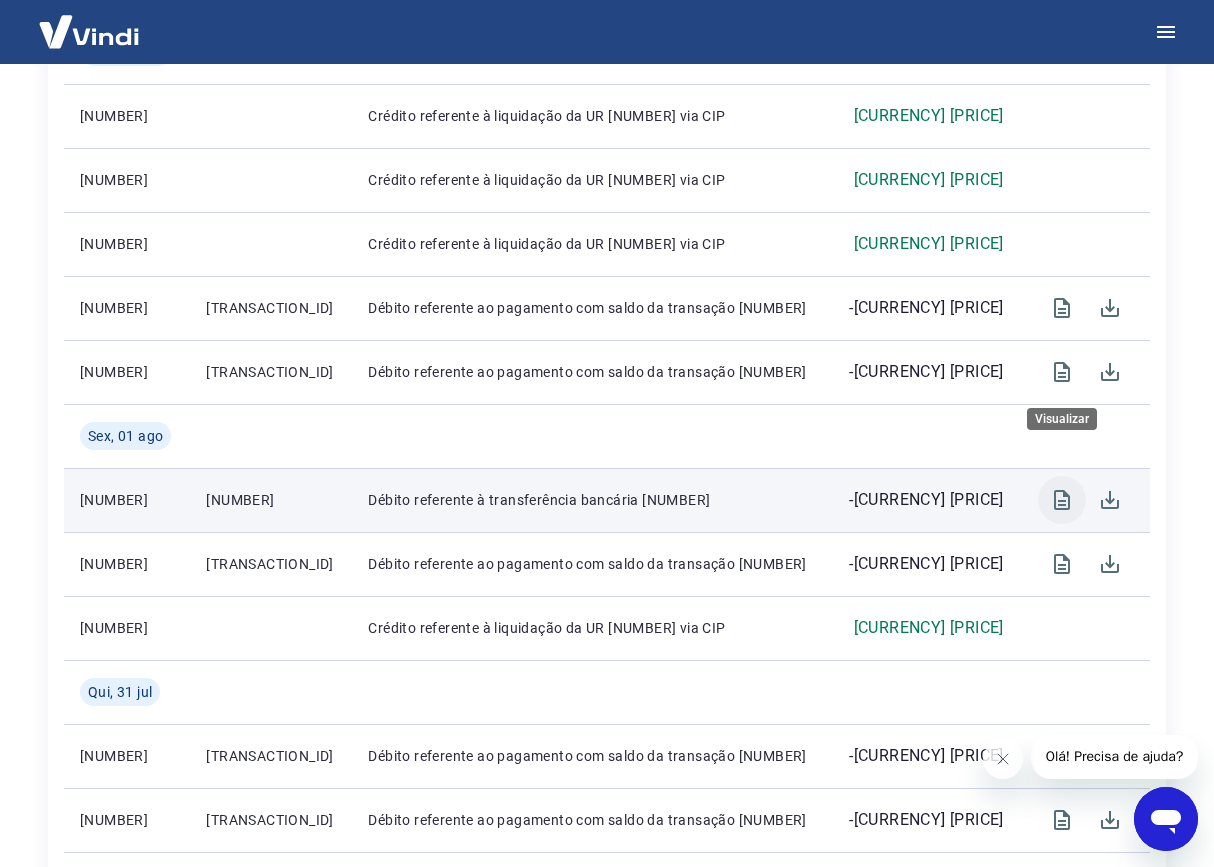 click 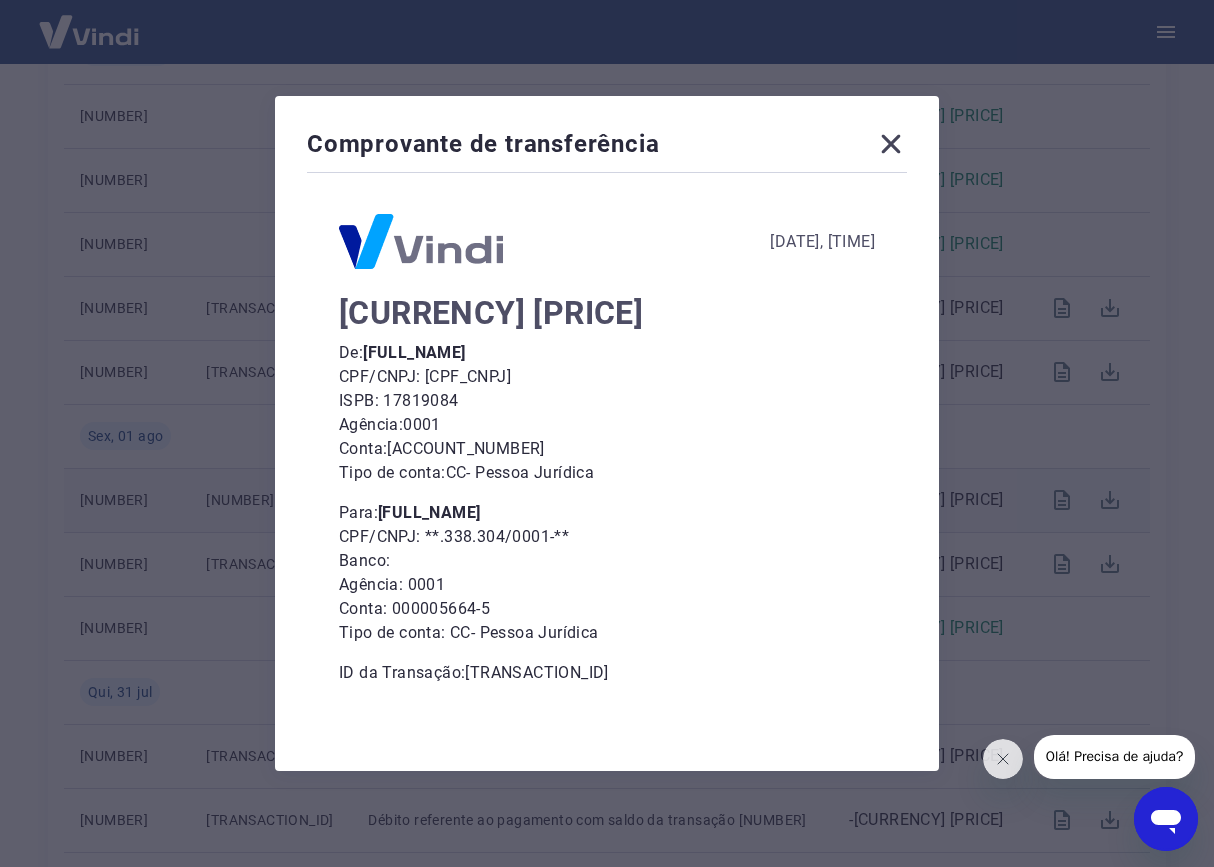 scroll, scrollTop: 13, scrollLeft: 0, axis: vertical 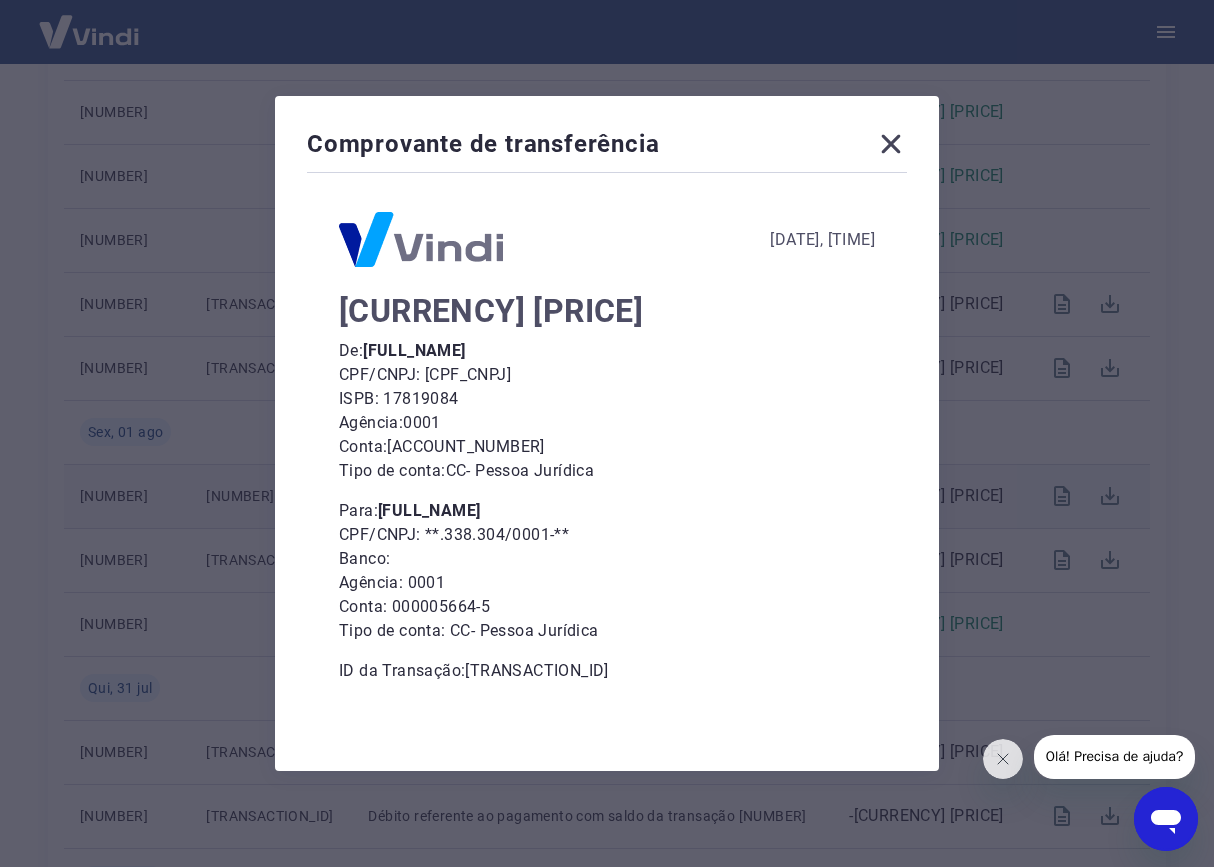 click 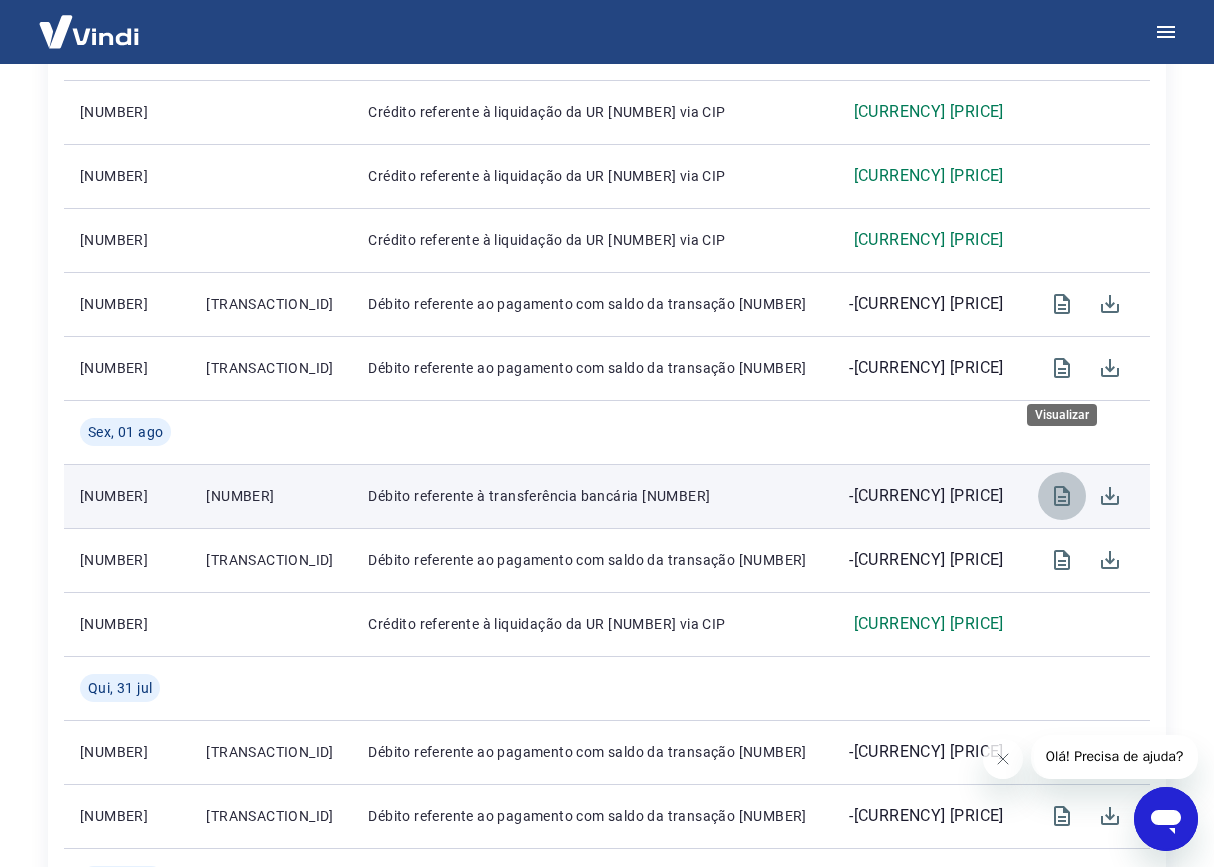click 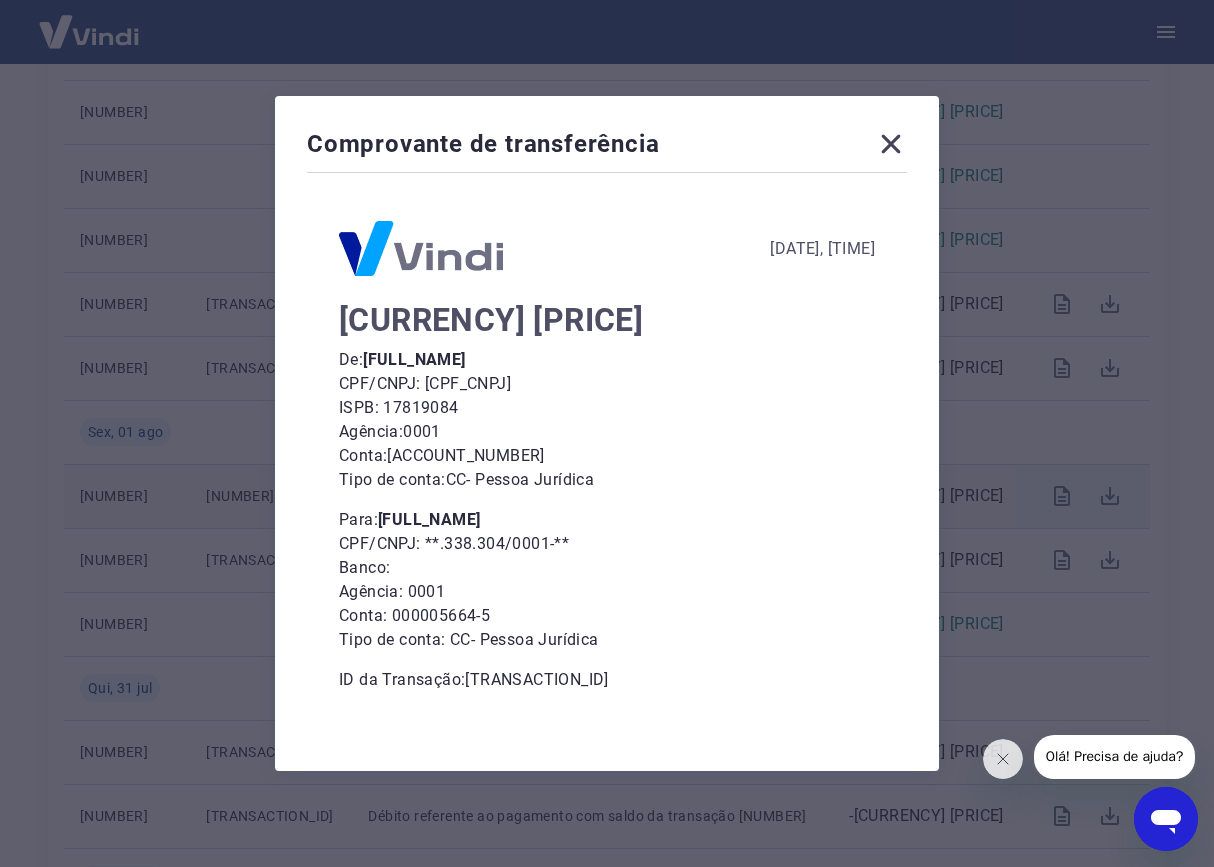 scroll, scrollTop: 13, scrollLeft: 0, axis: vertical 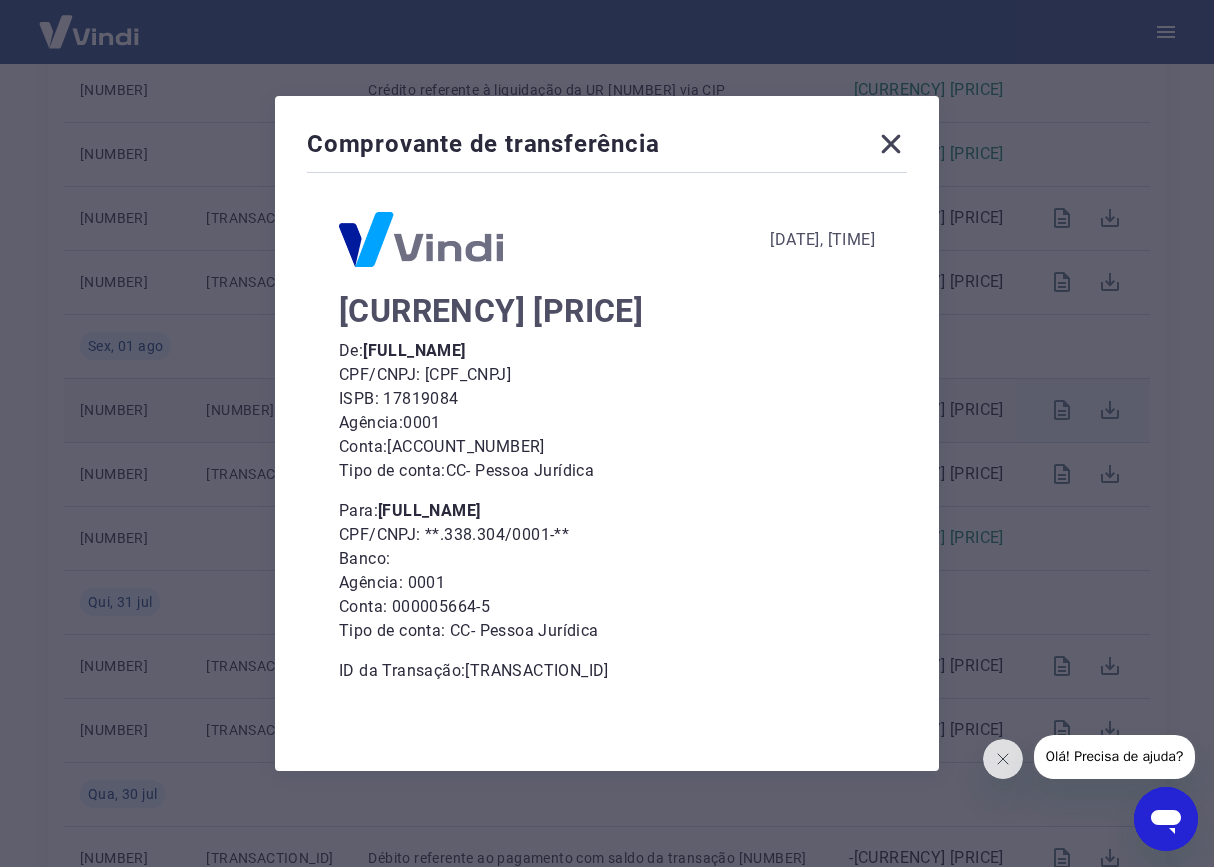click 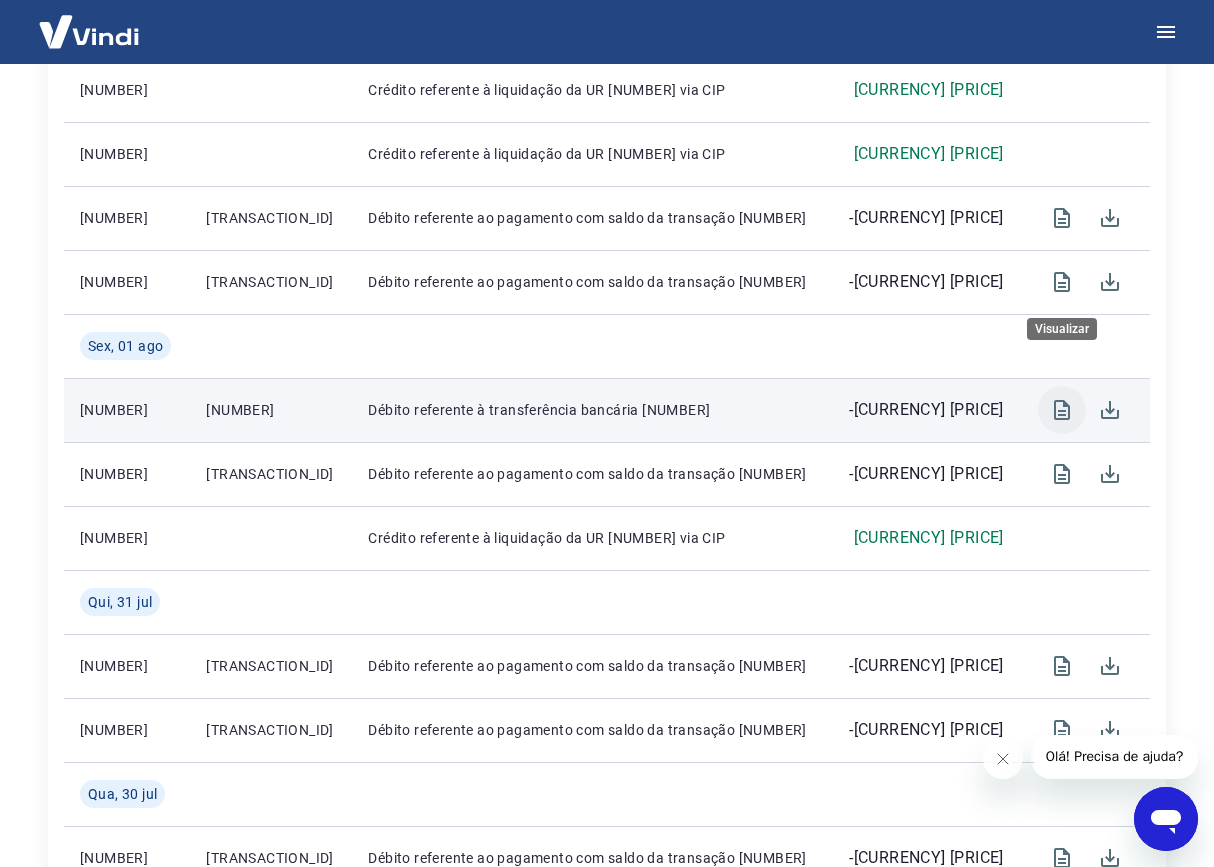 click 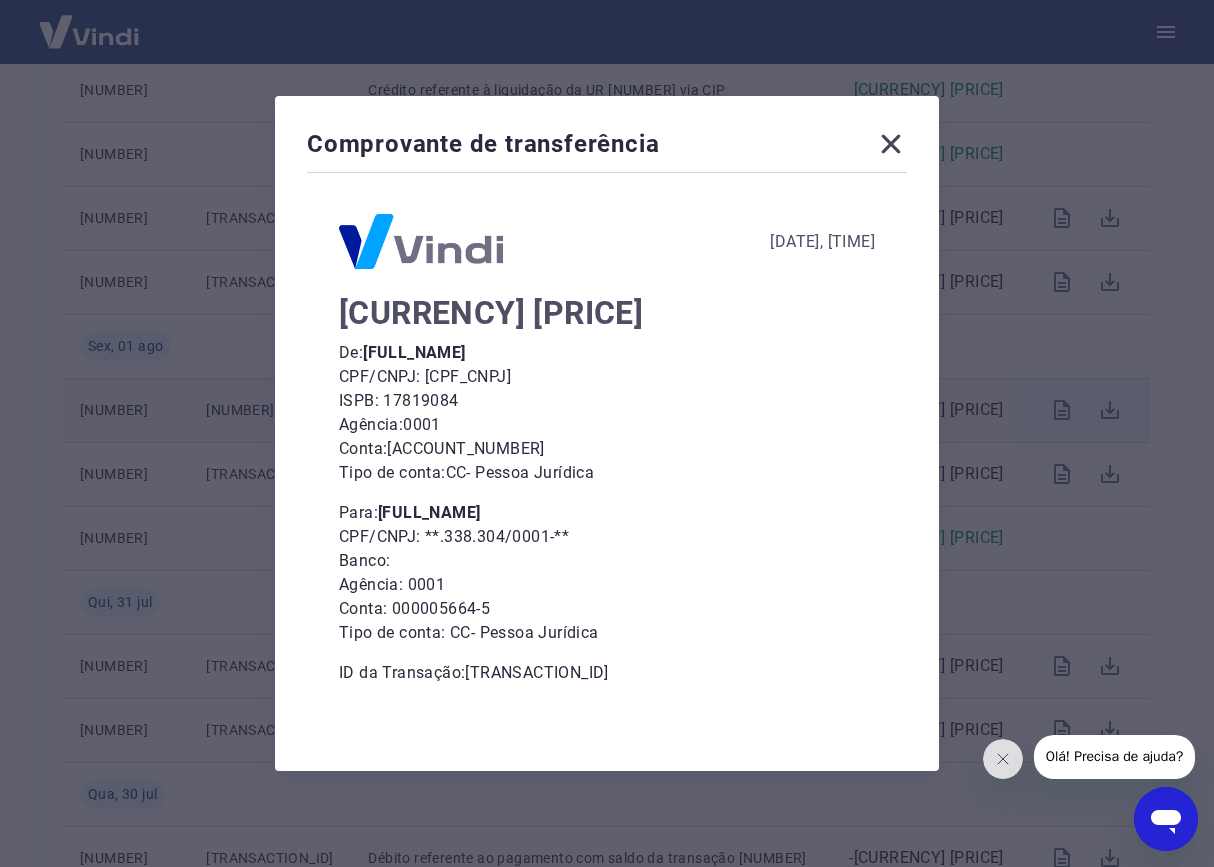scroll, scrollTop: 13, scrollLeft: 0, axis: vertical 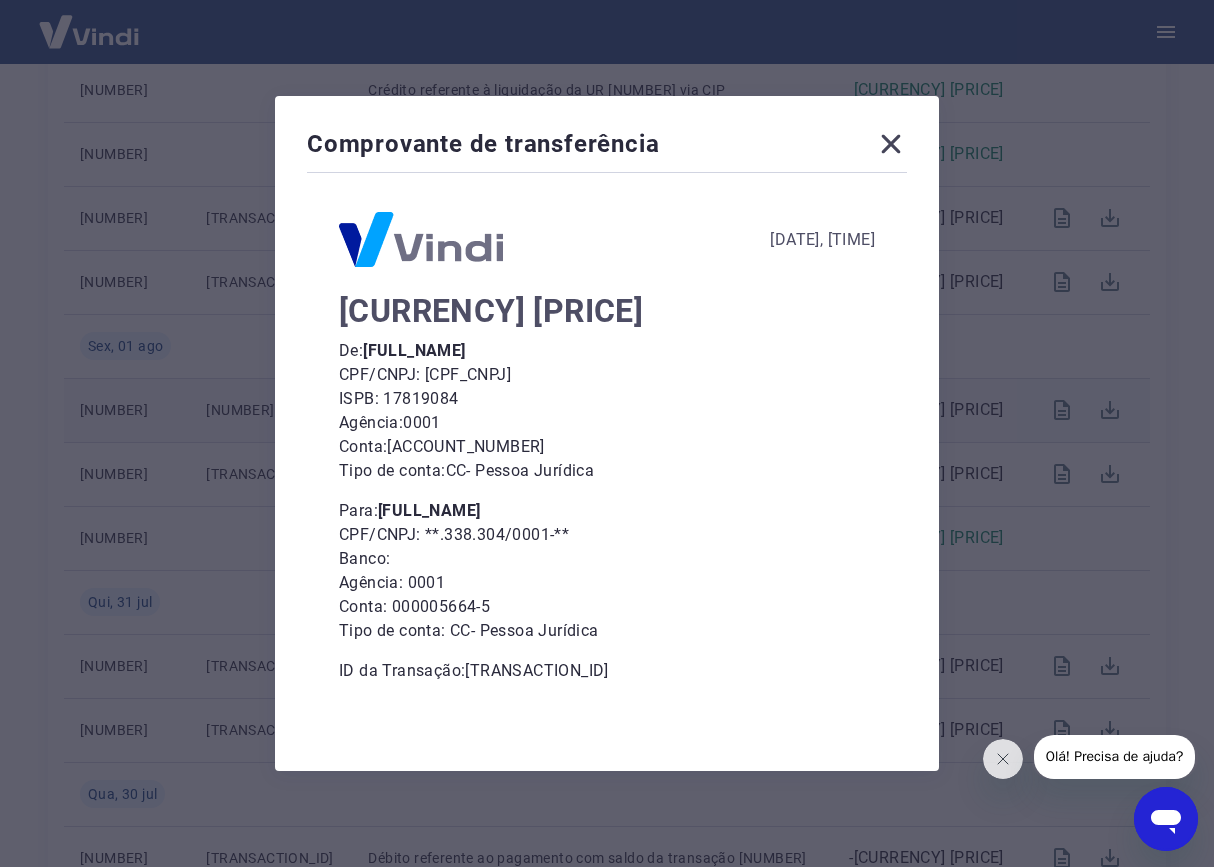 click 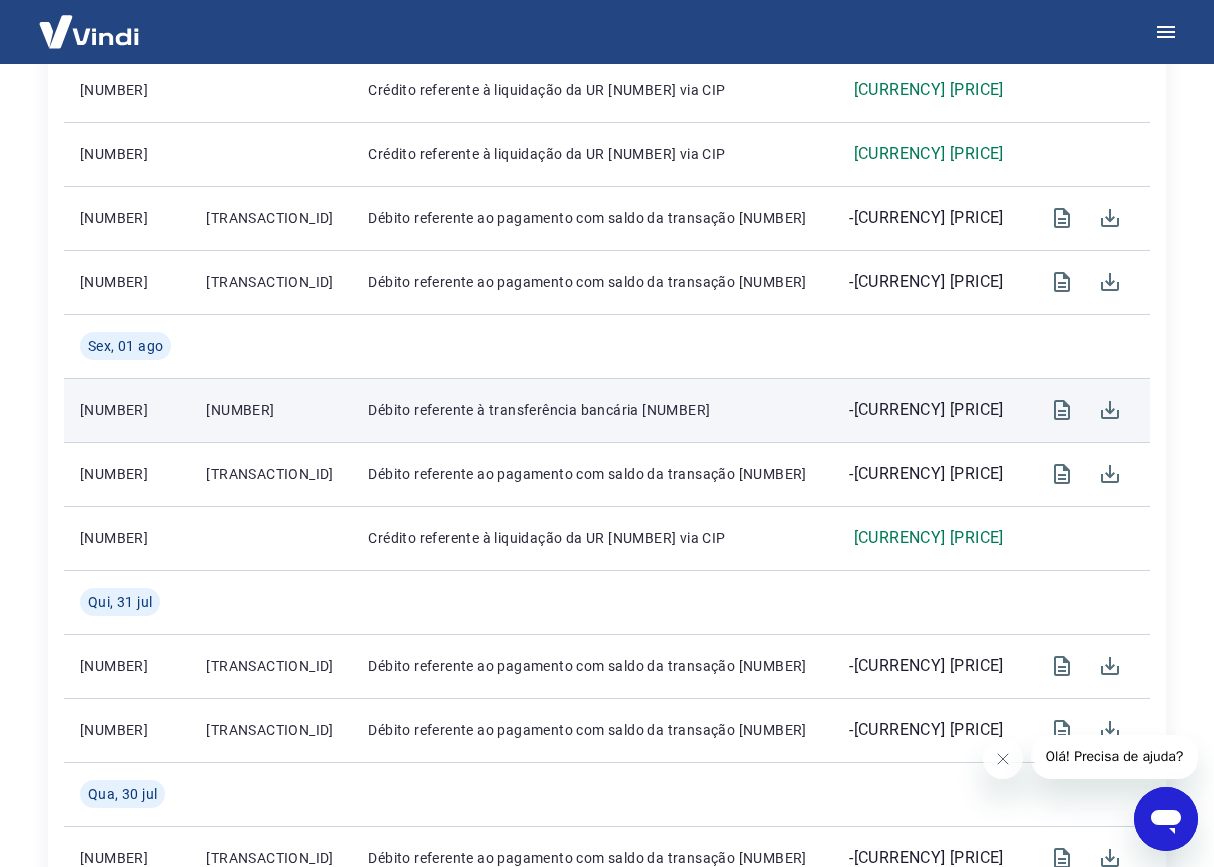 click 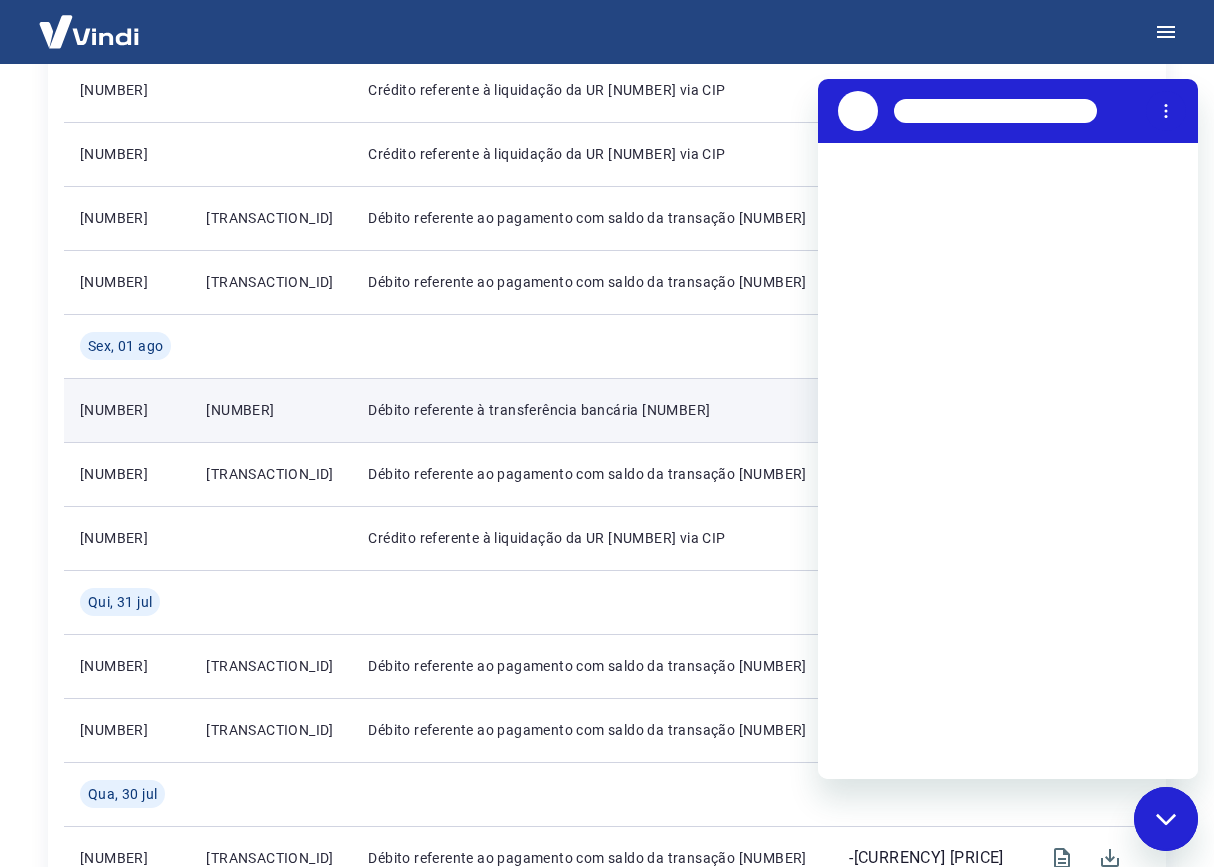 scroll, scrollTop: 0, scrollLeft: 0, axis: both 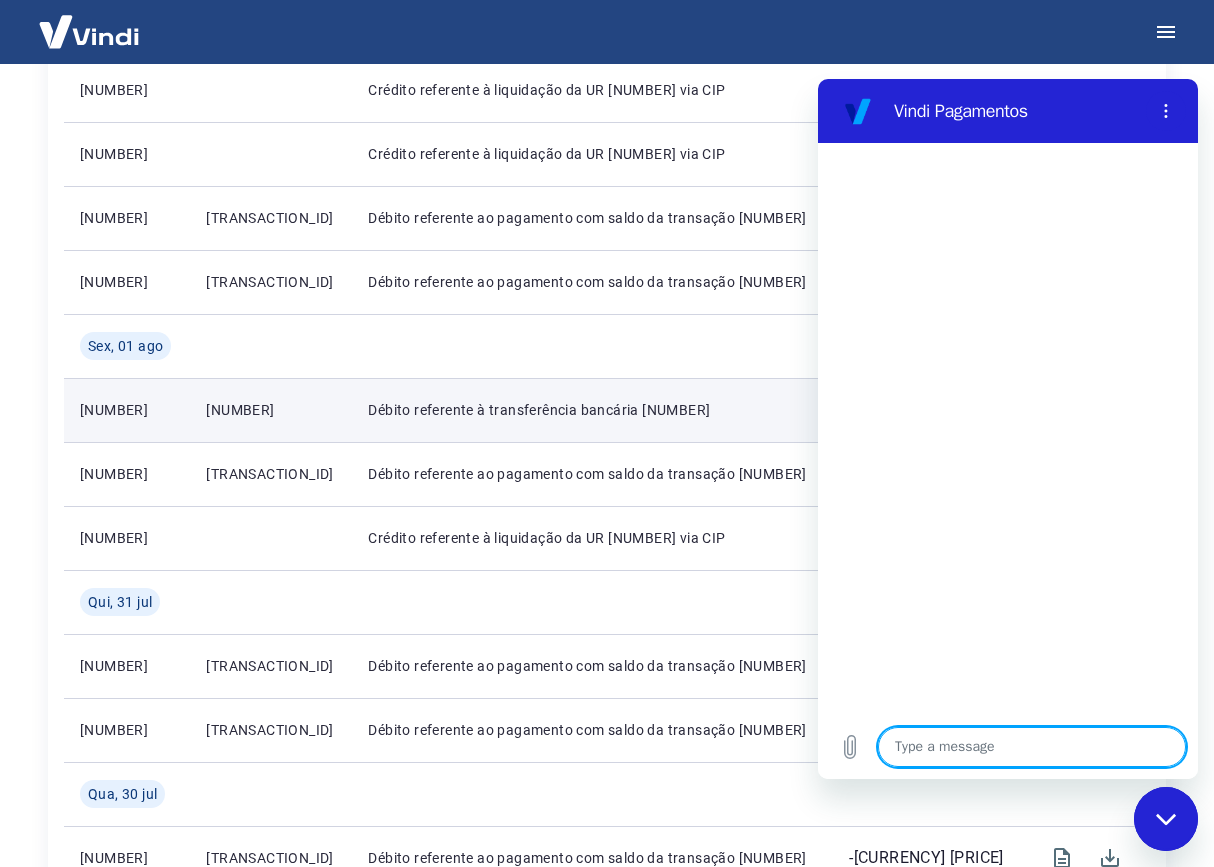 type on "e" 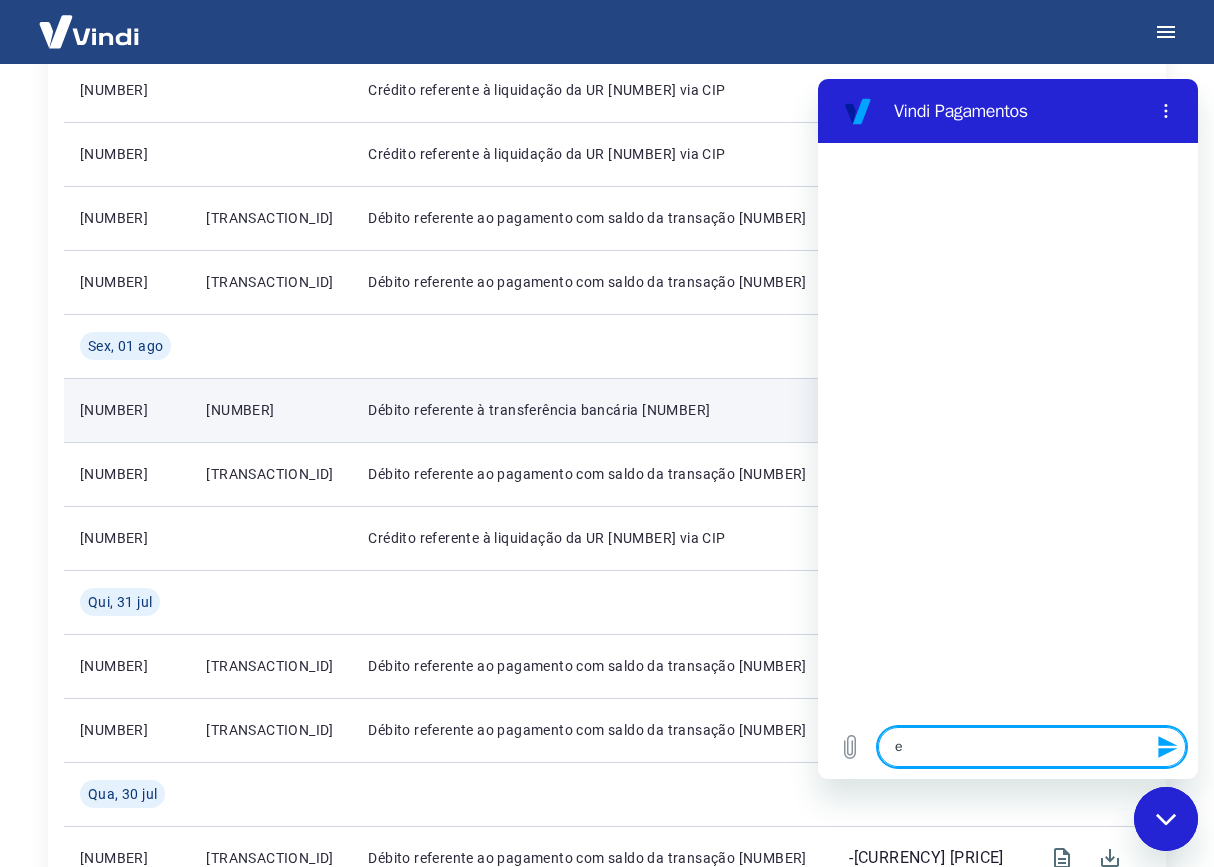 type on "es" 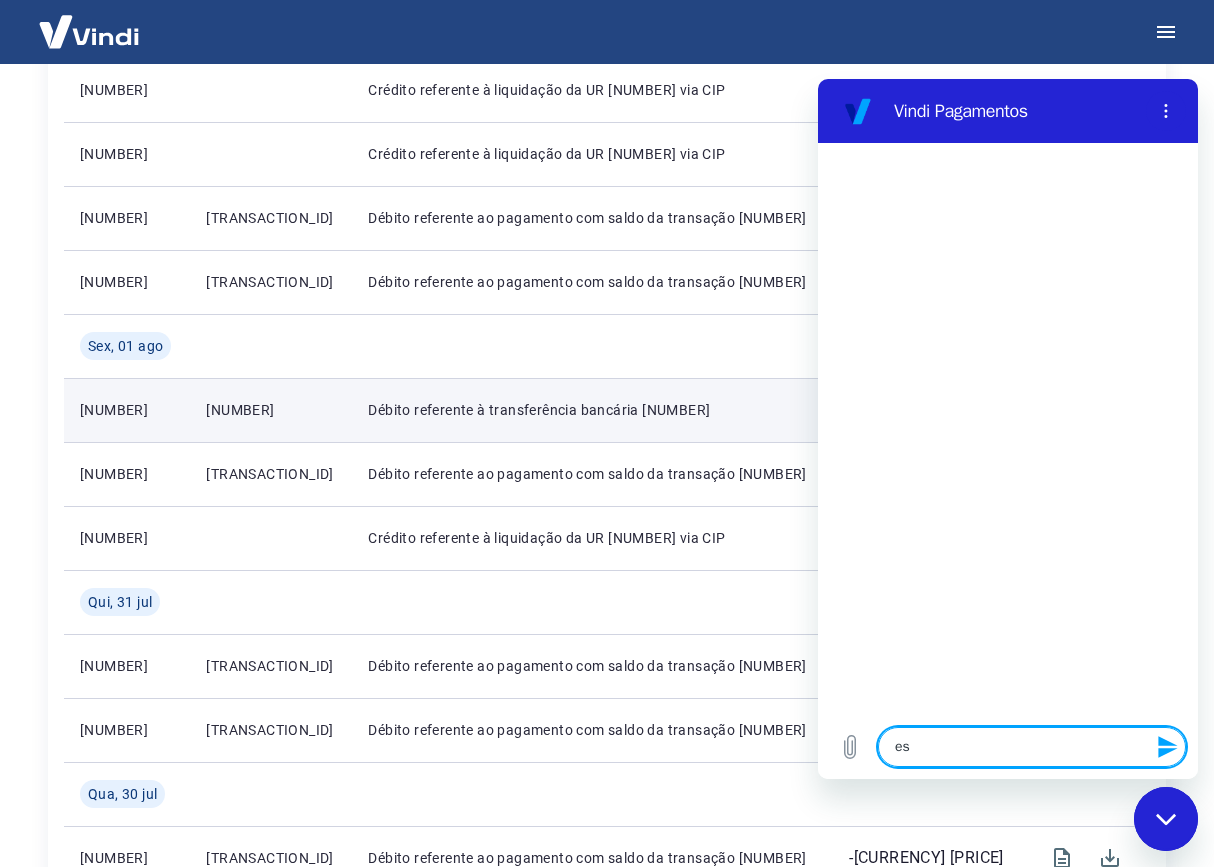 type on "est" 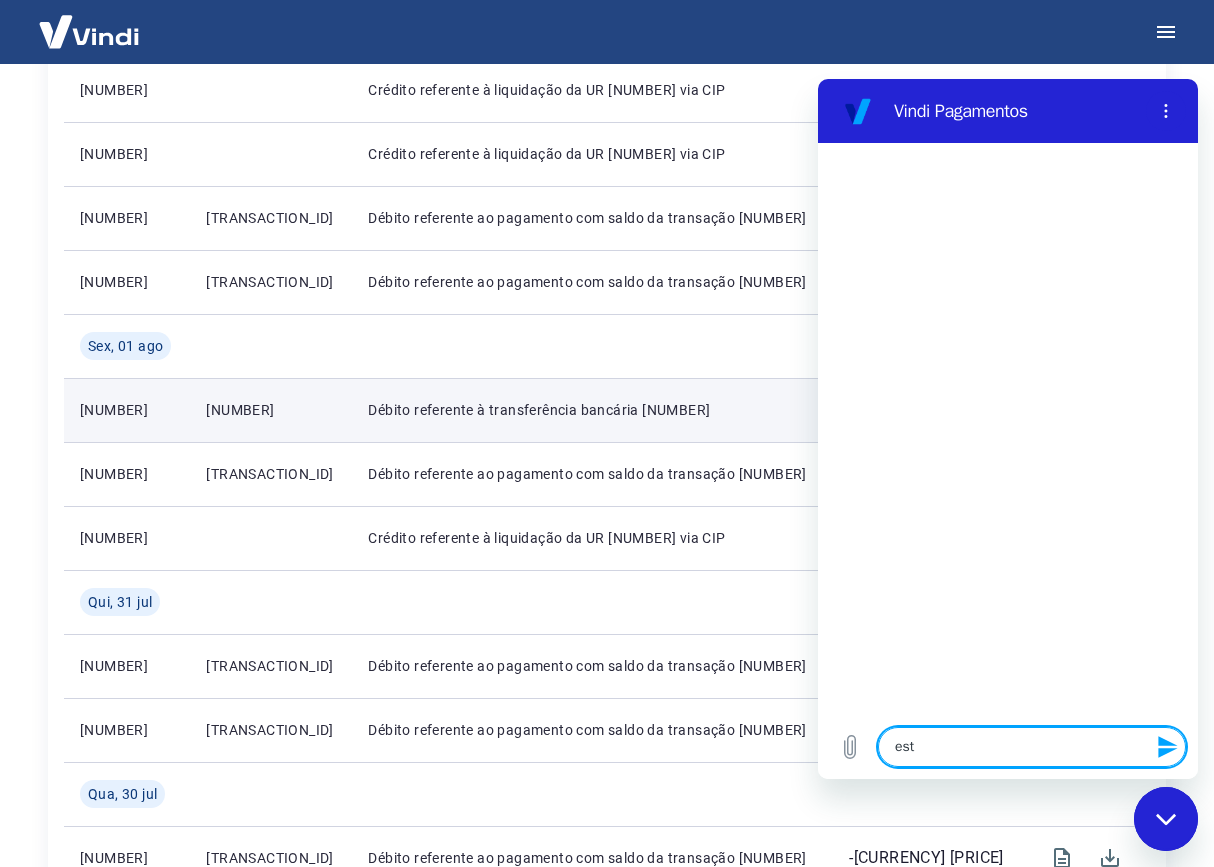 type on "esto" 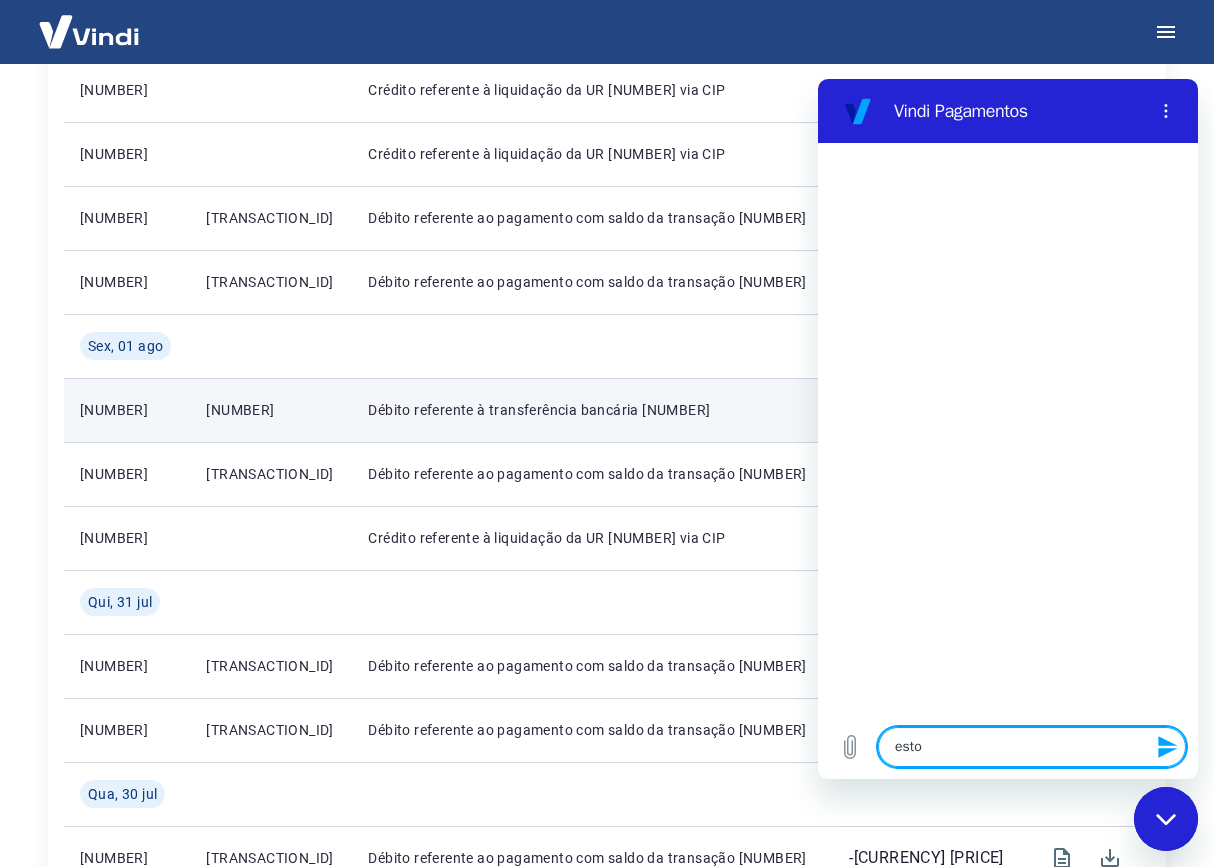 type on "estor" 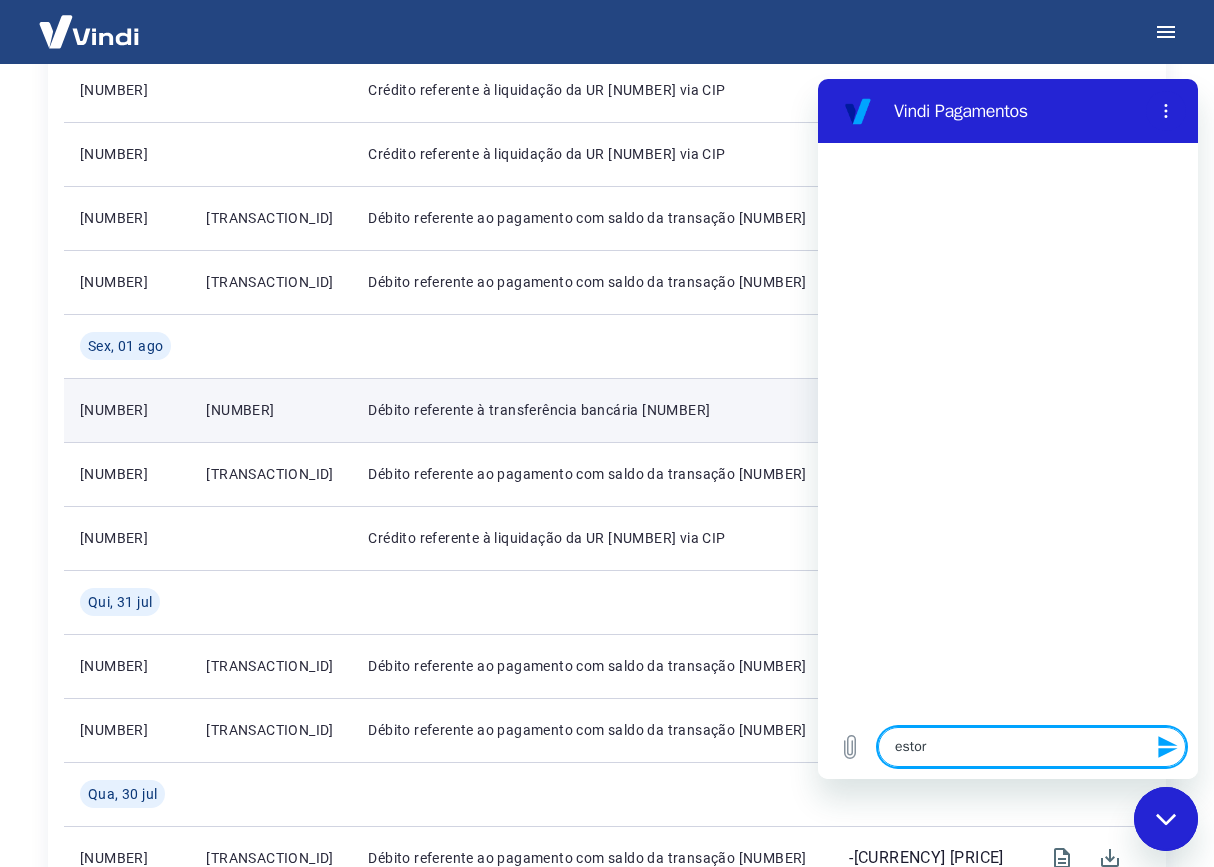 type on "x" 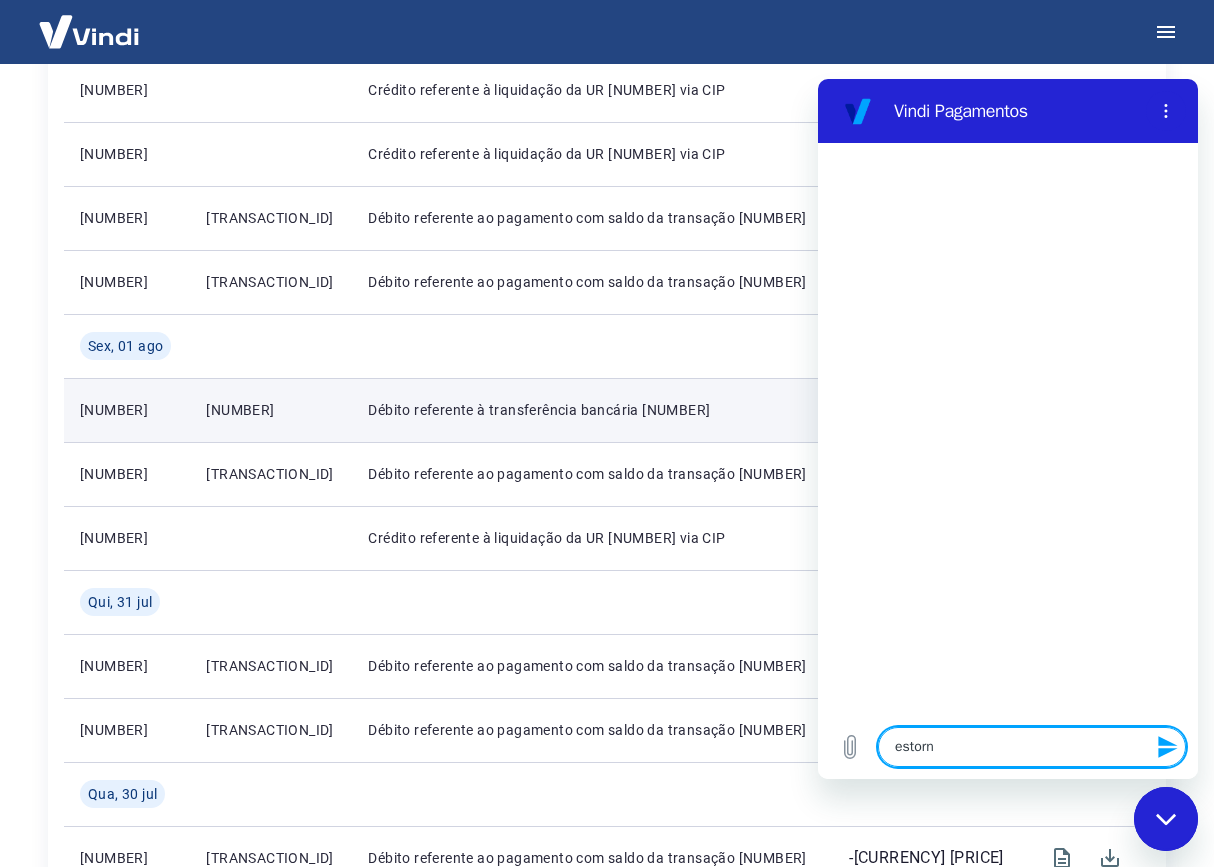 type on "estorno" 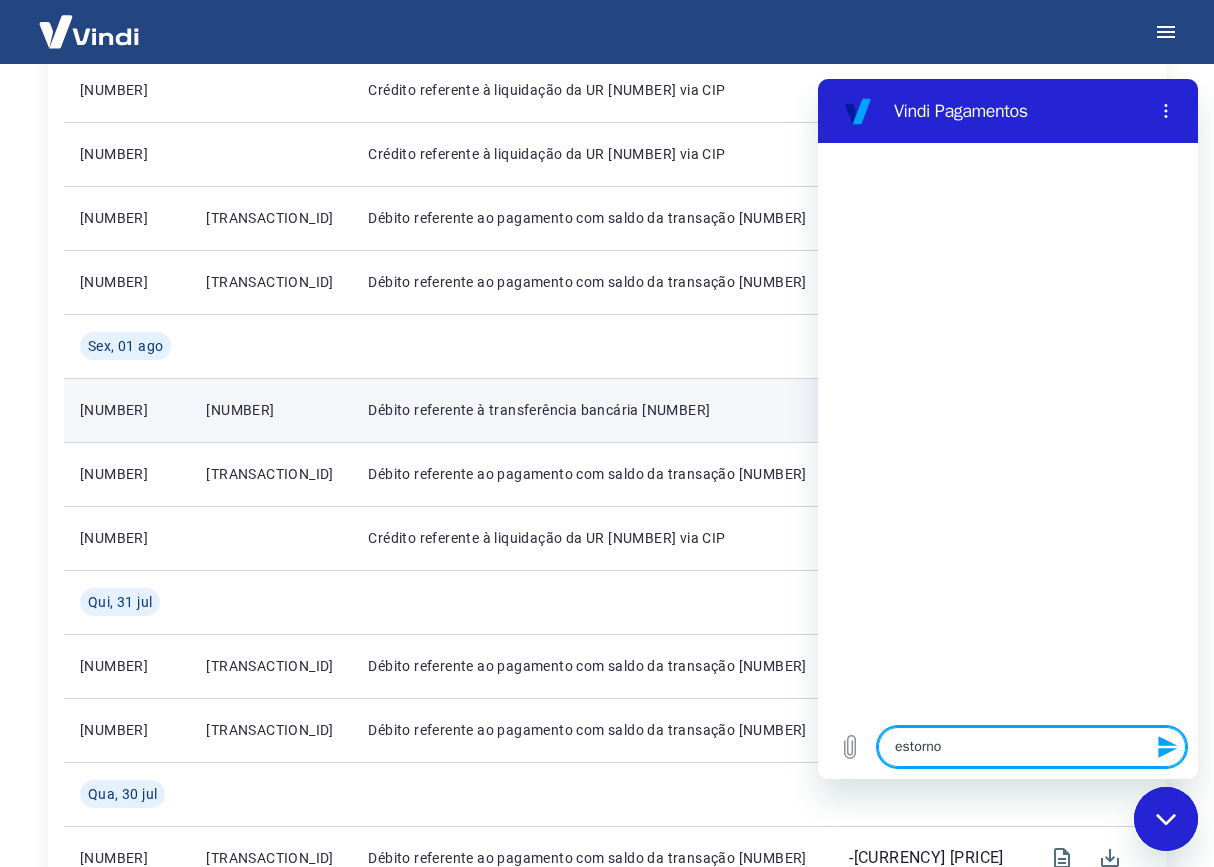 type on "estorno" 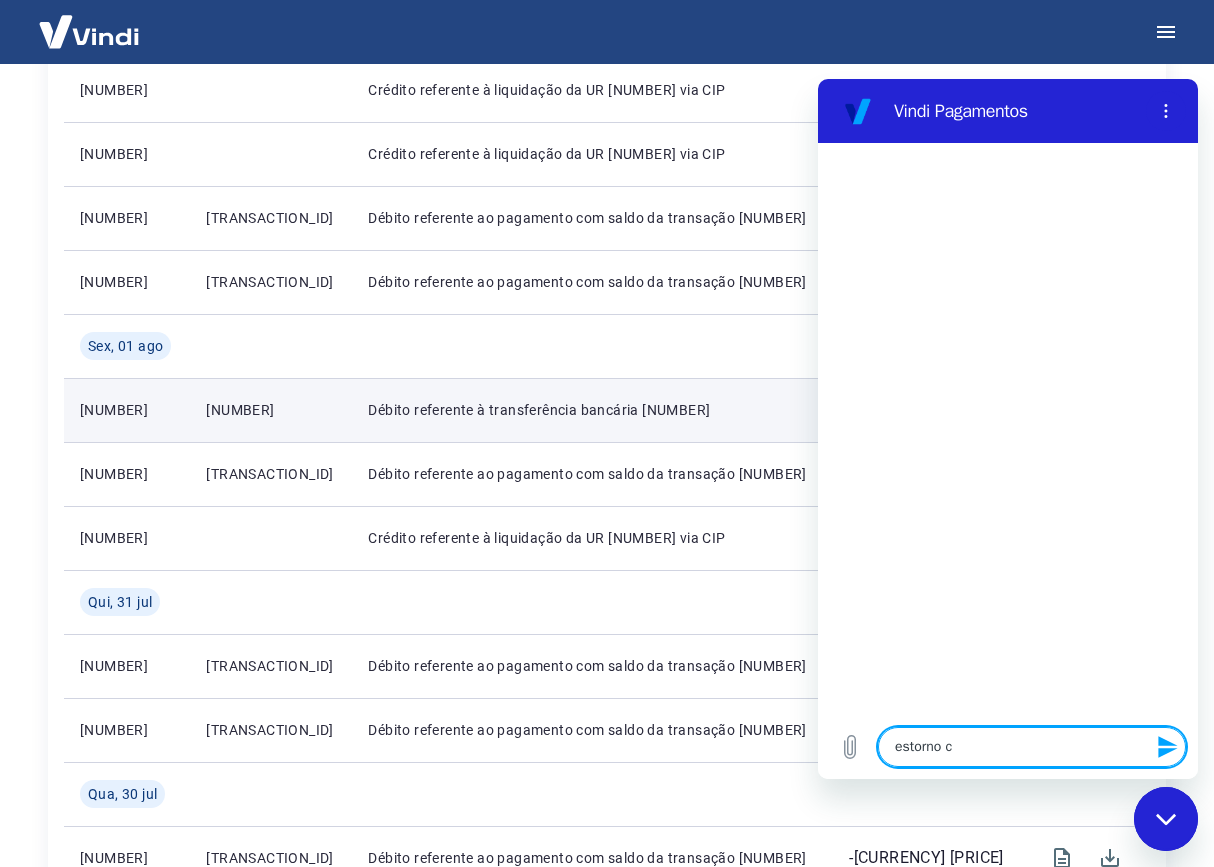 type on "estorno ca" 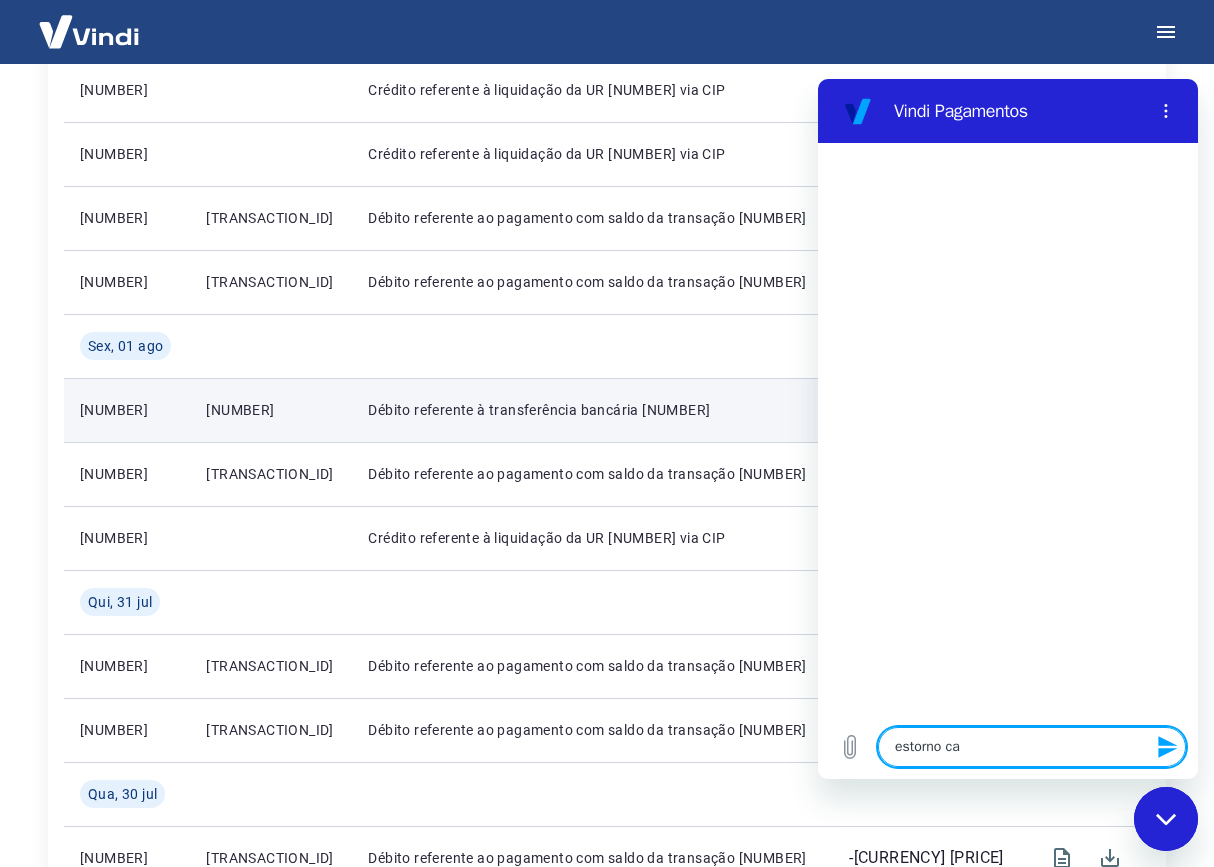 type on "estorno car" 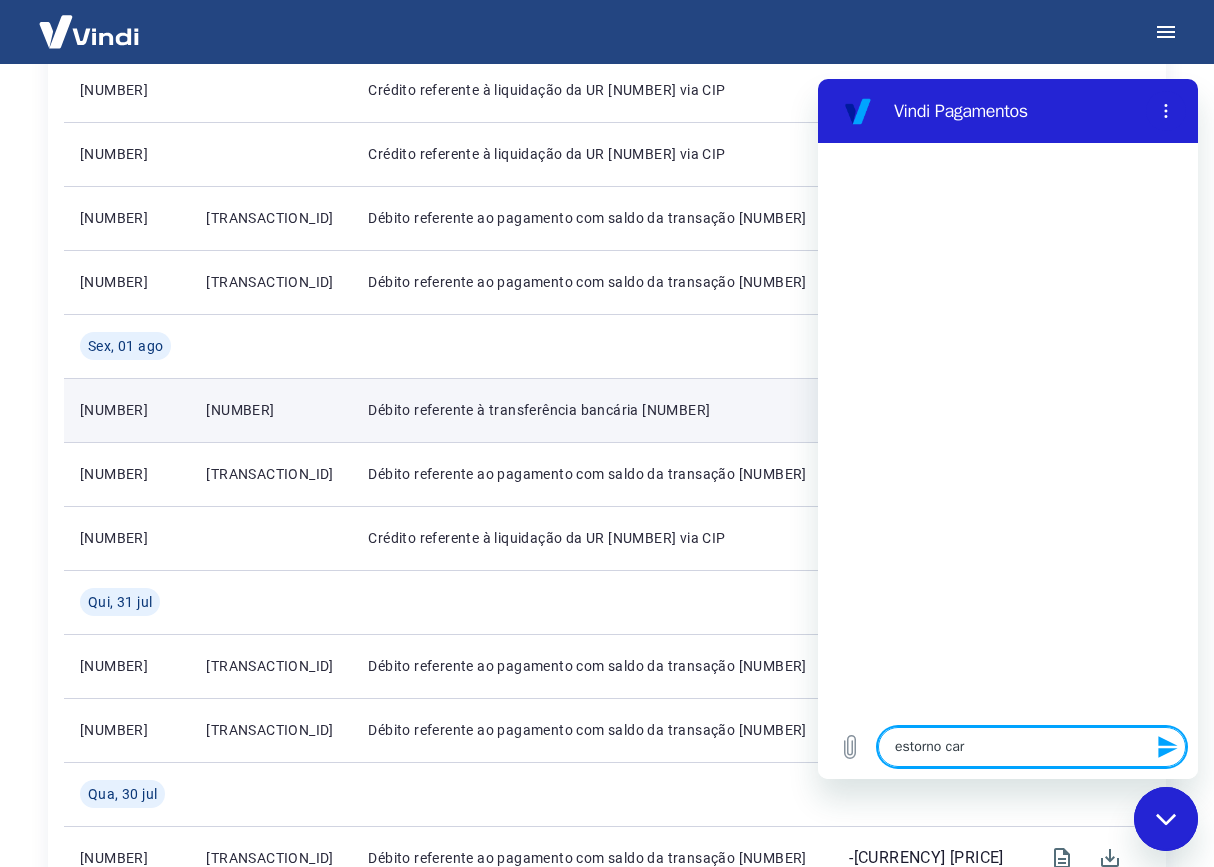type on "estorno cart" 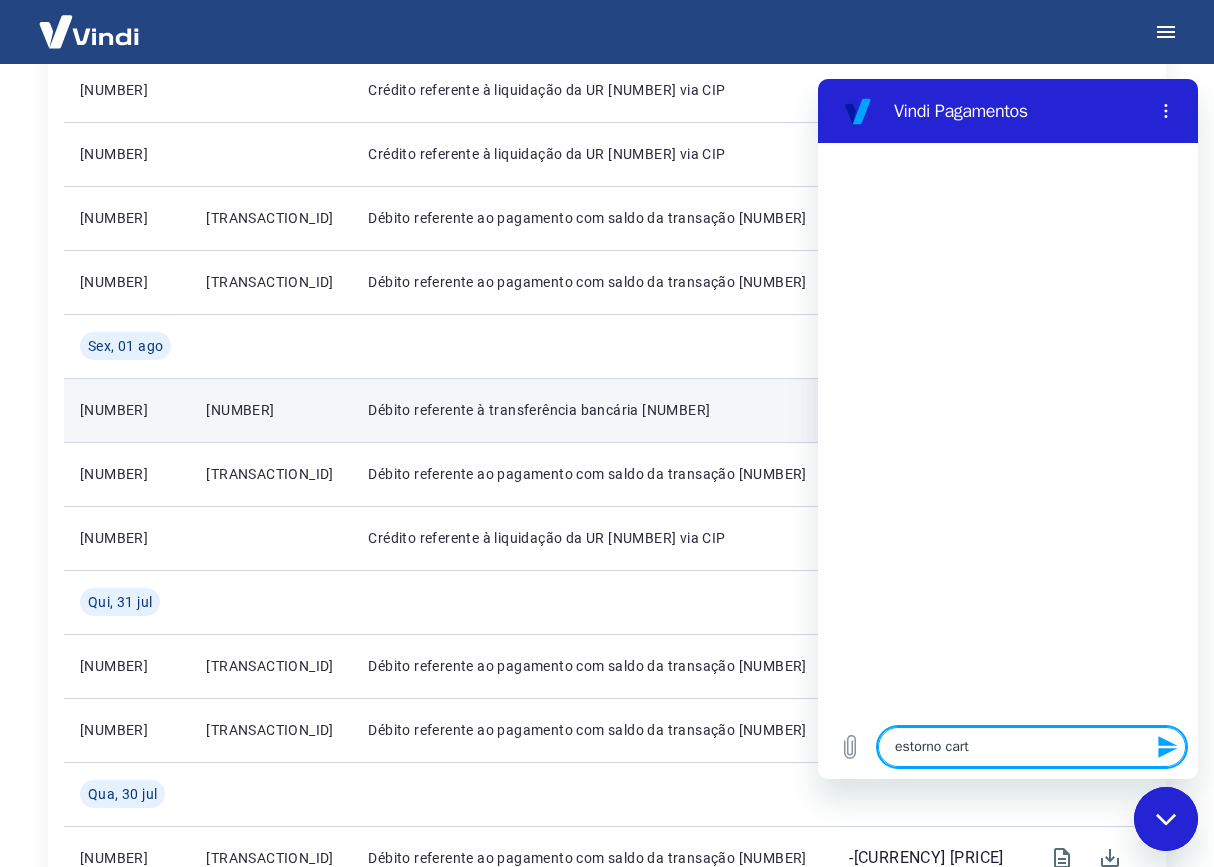 type on "estorno carta" 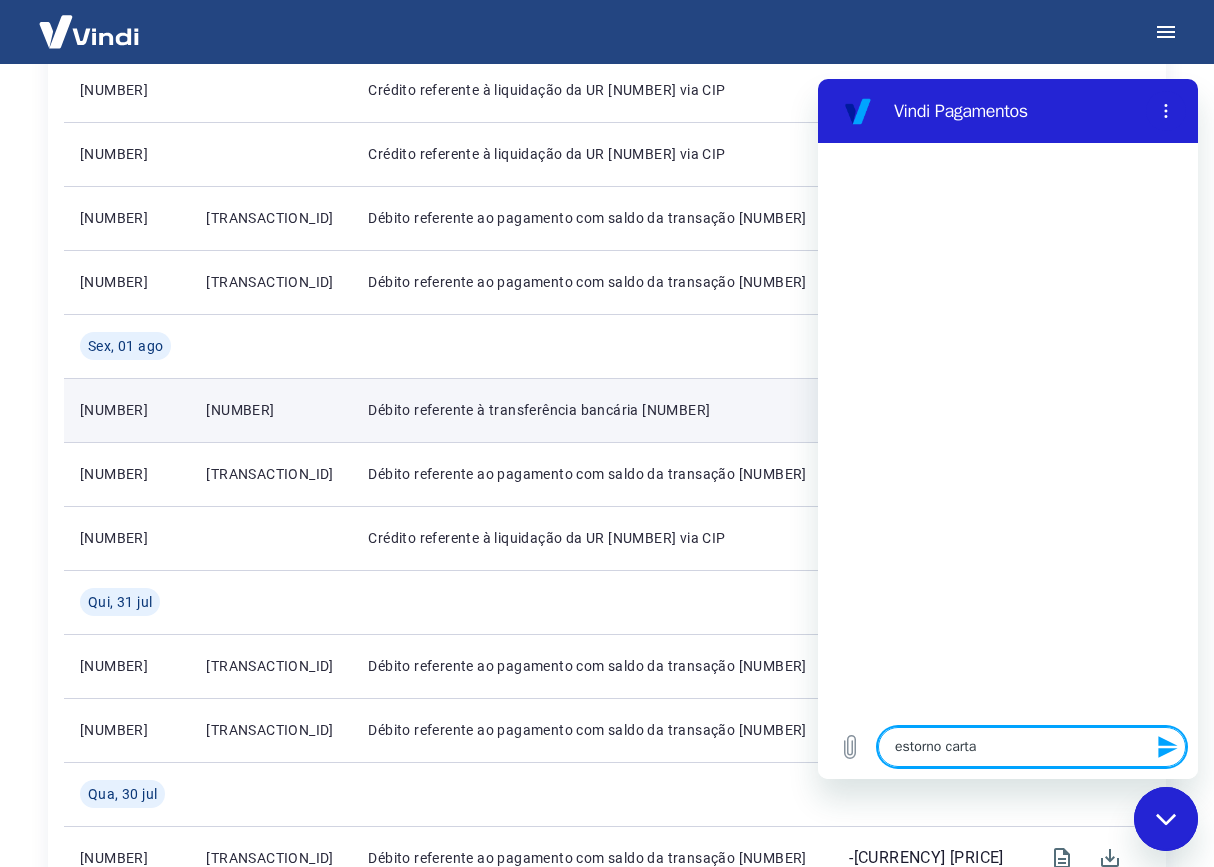 type on "x" 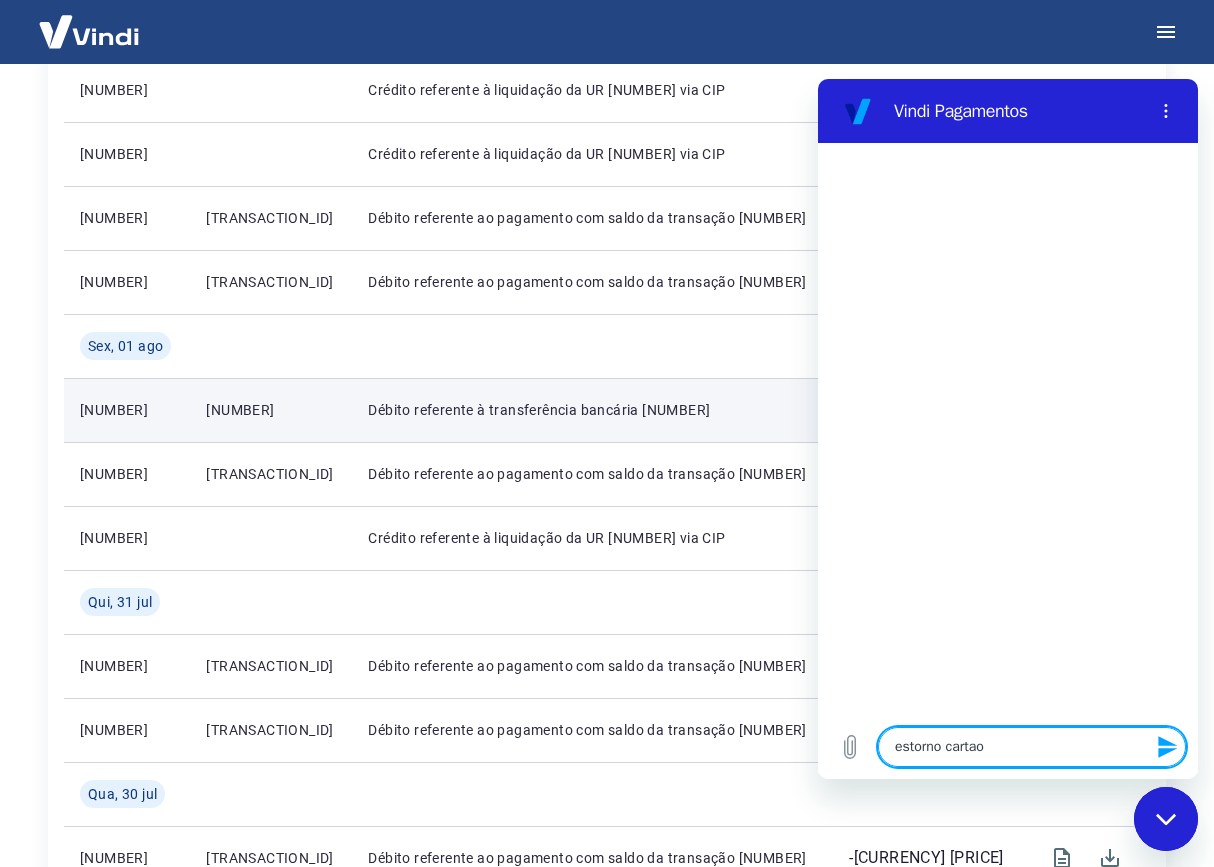 type on "estorno cartao" 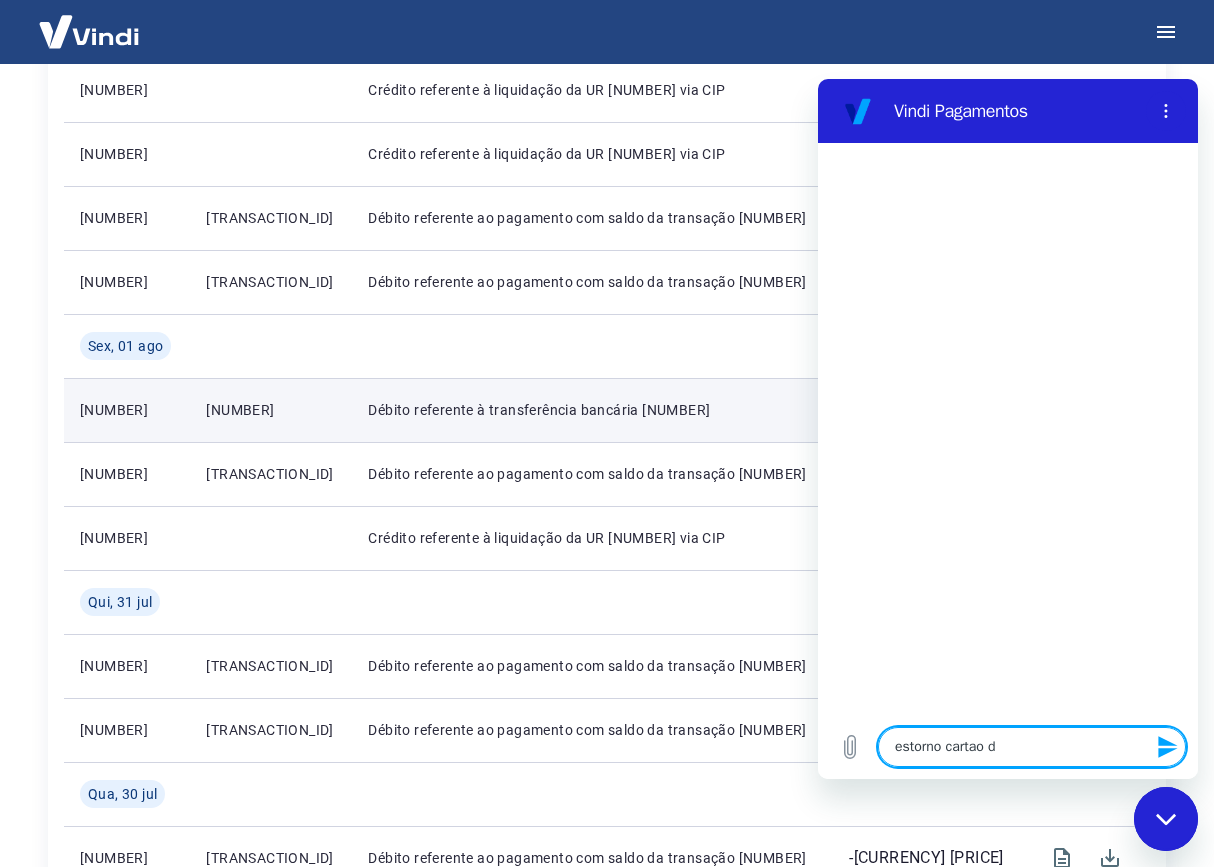 type on "estorno cartao de" 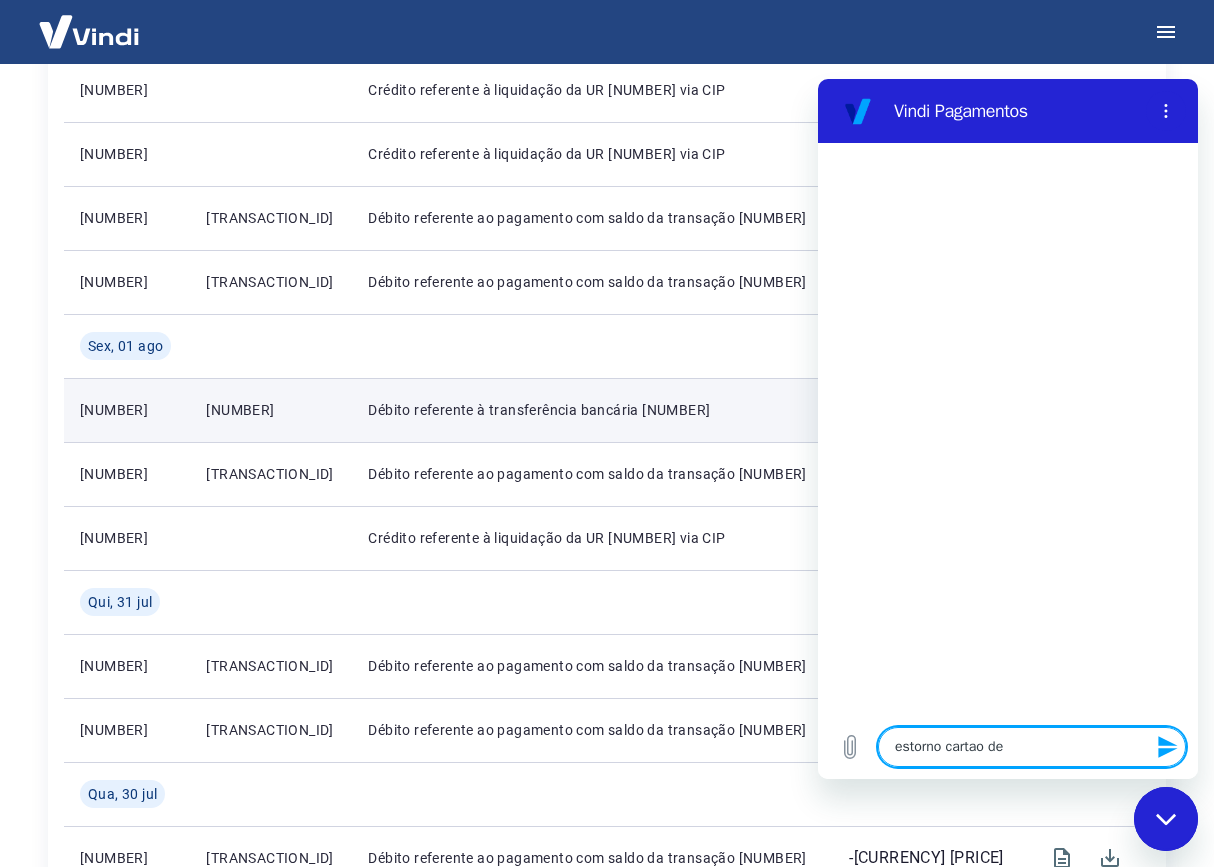 type on "estorno cartao de" 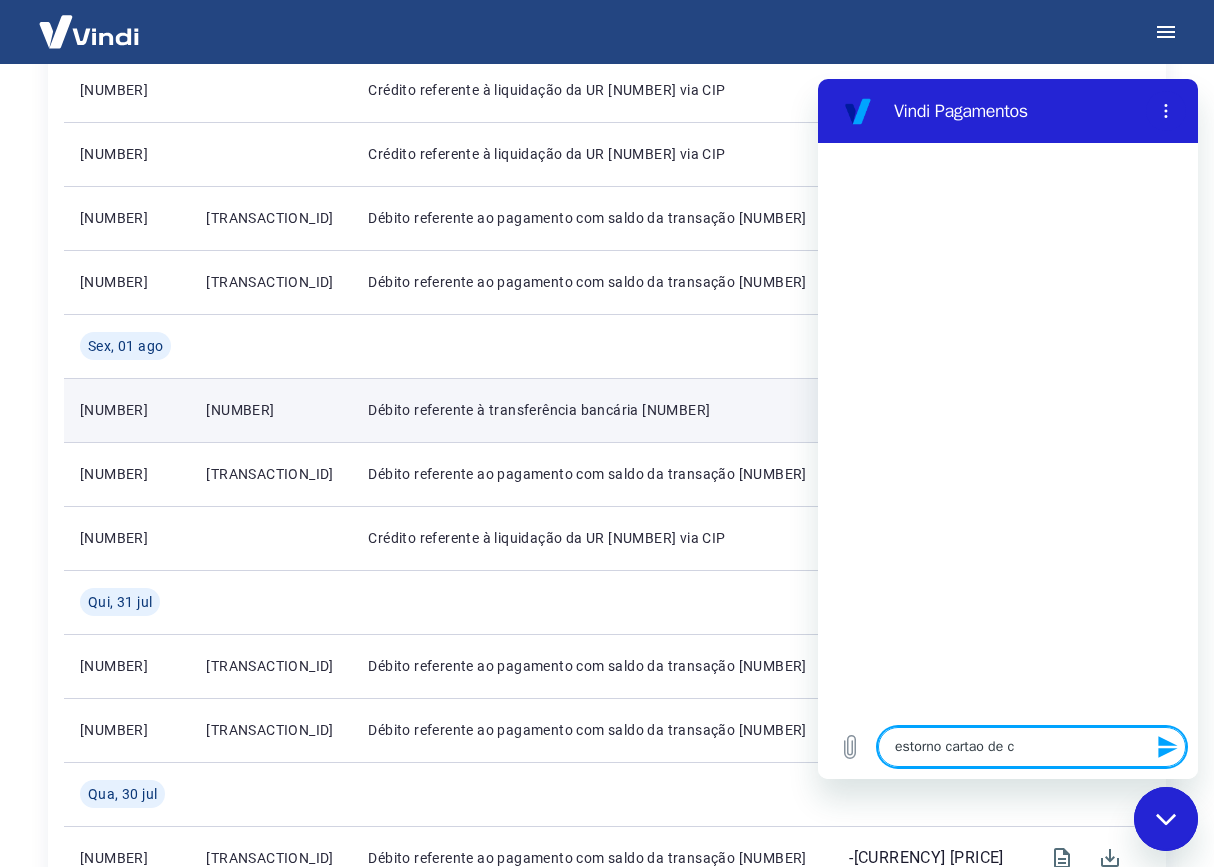type on "estorno cartao de cr" 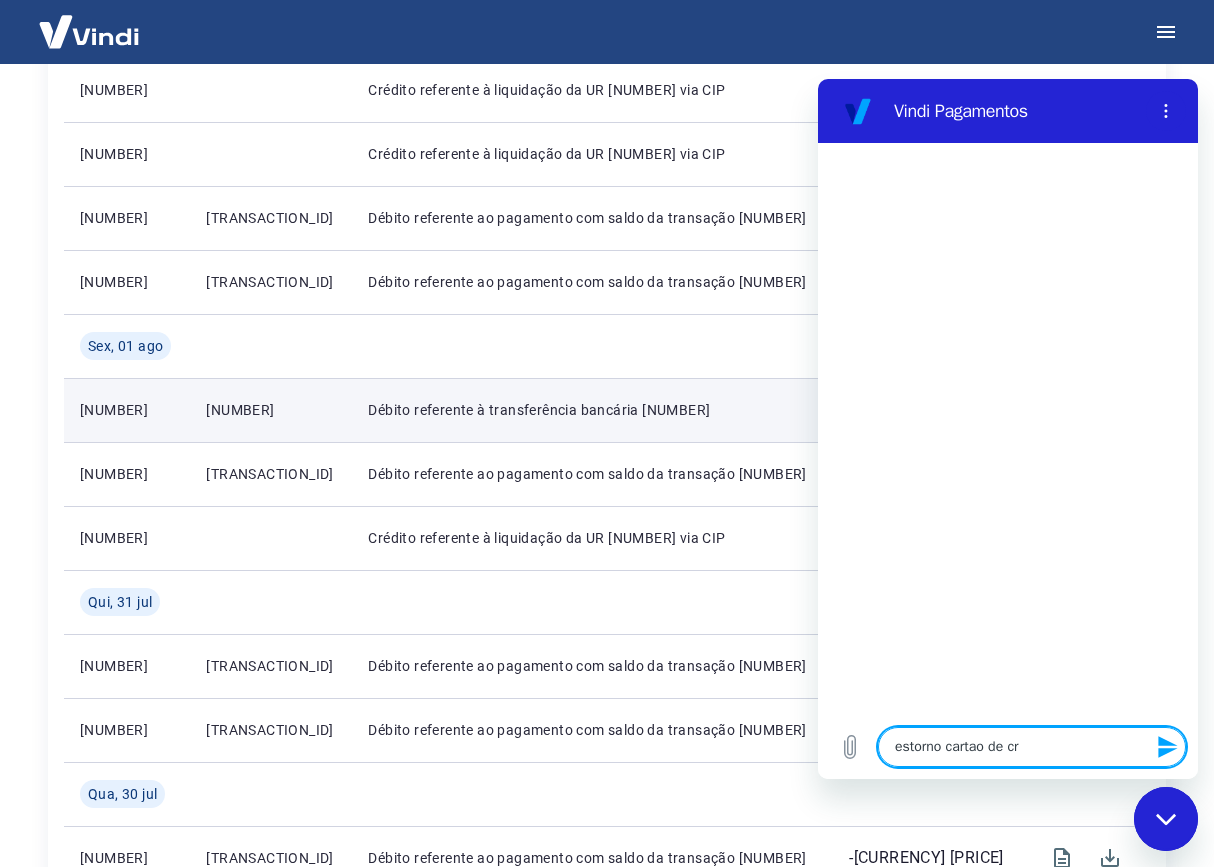 type on "estorno cartao de cre" 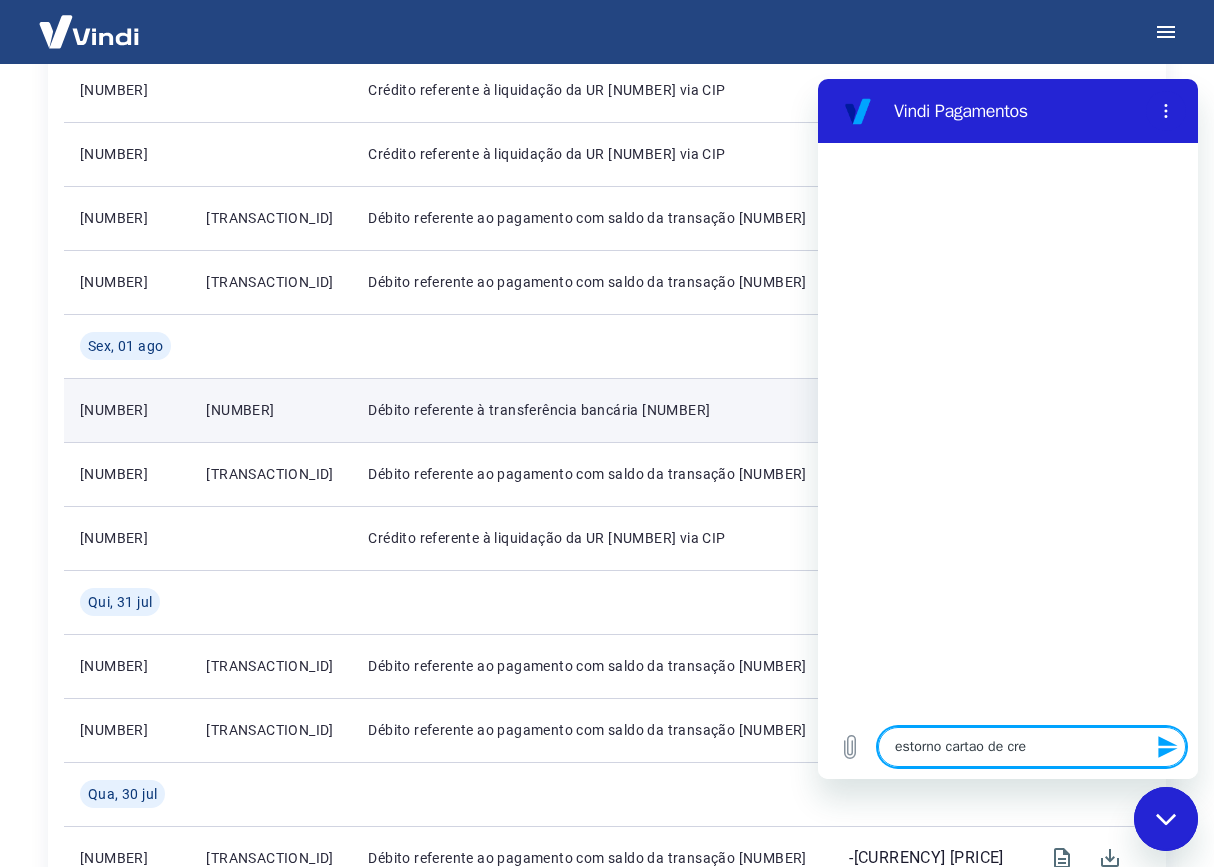 type on "estorno cartao de cred" 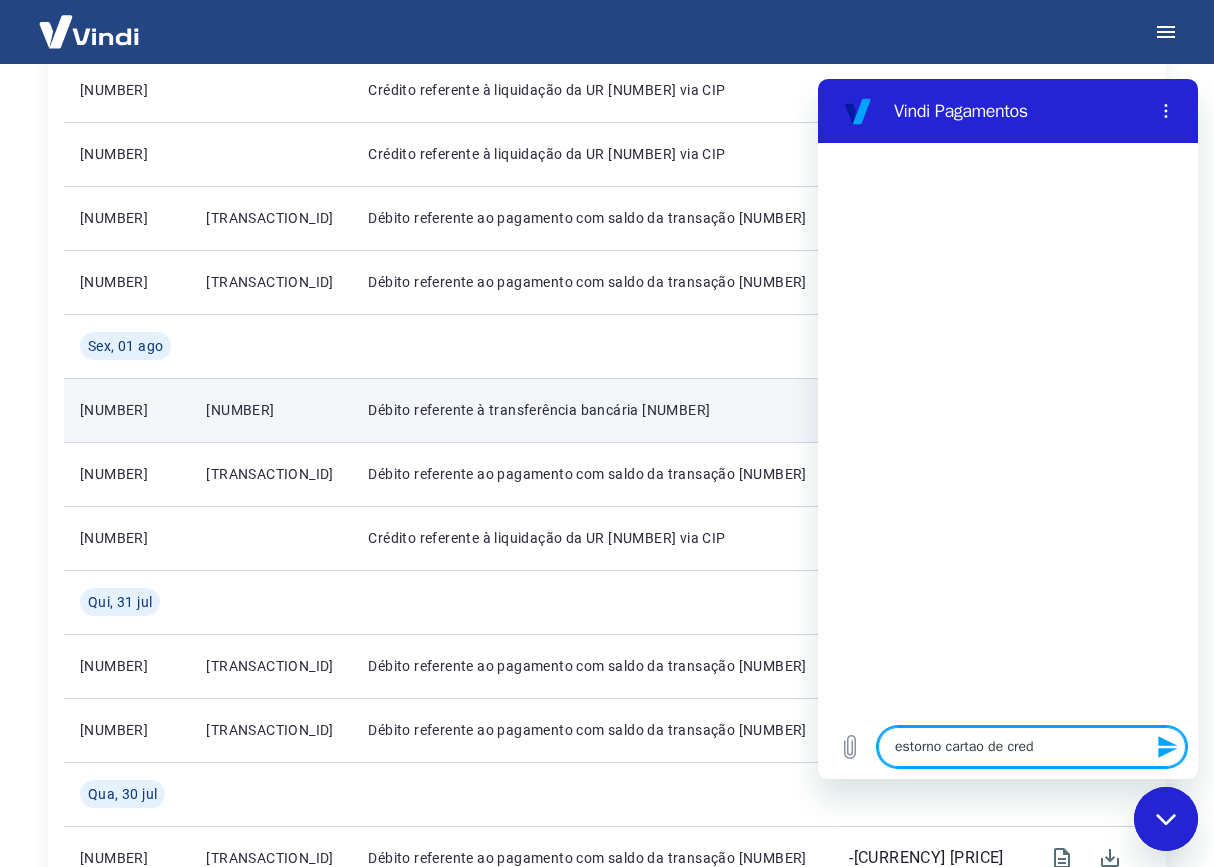 type on "x" 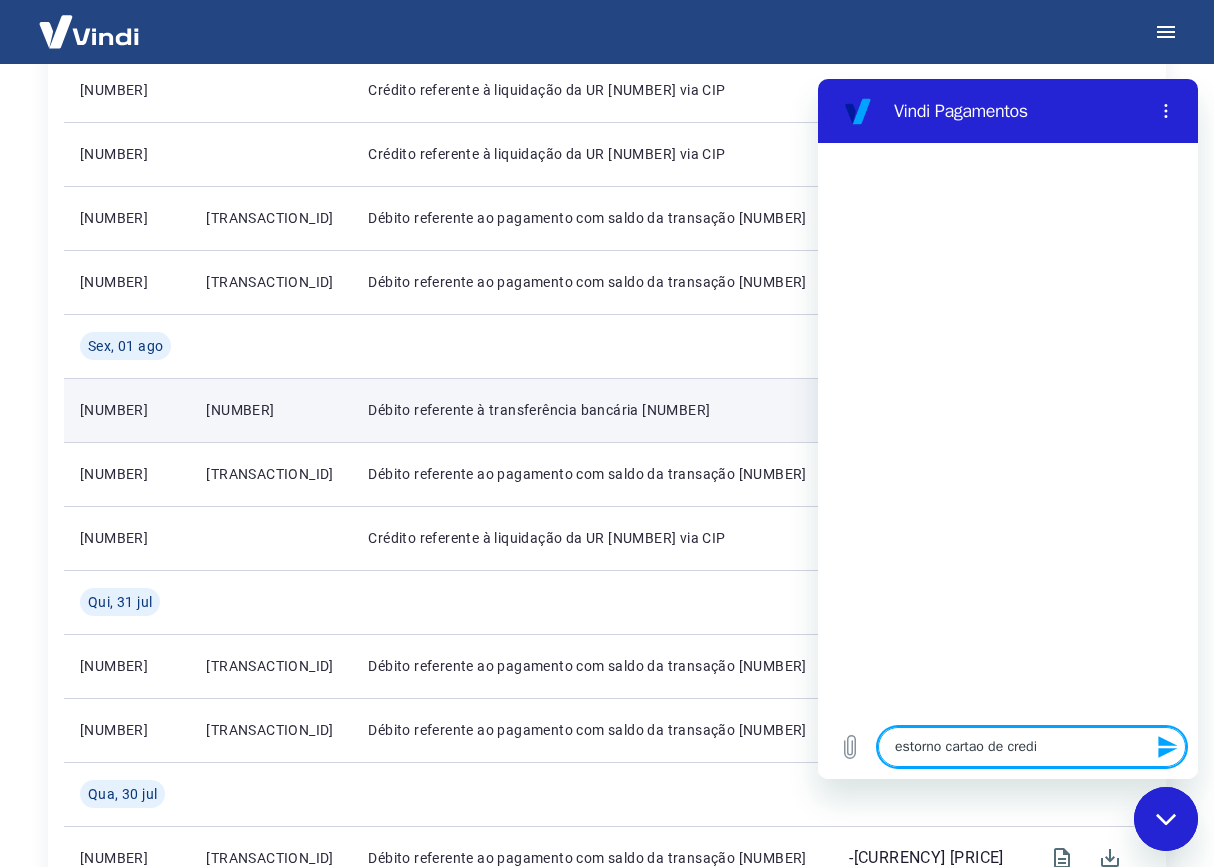 type on "estorno cartao de credito" 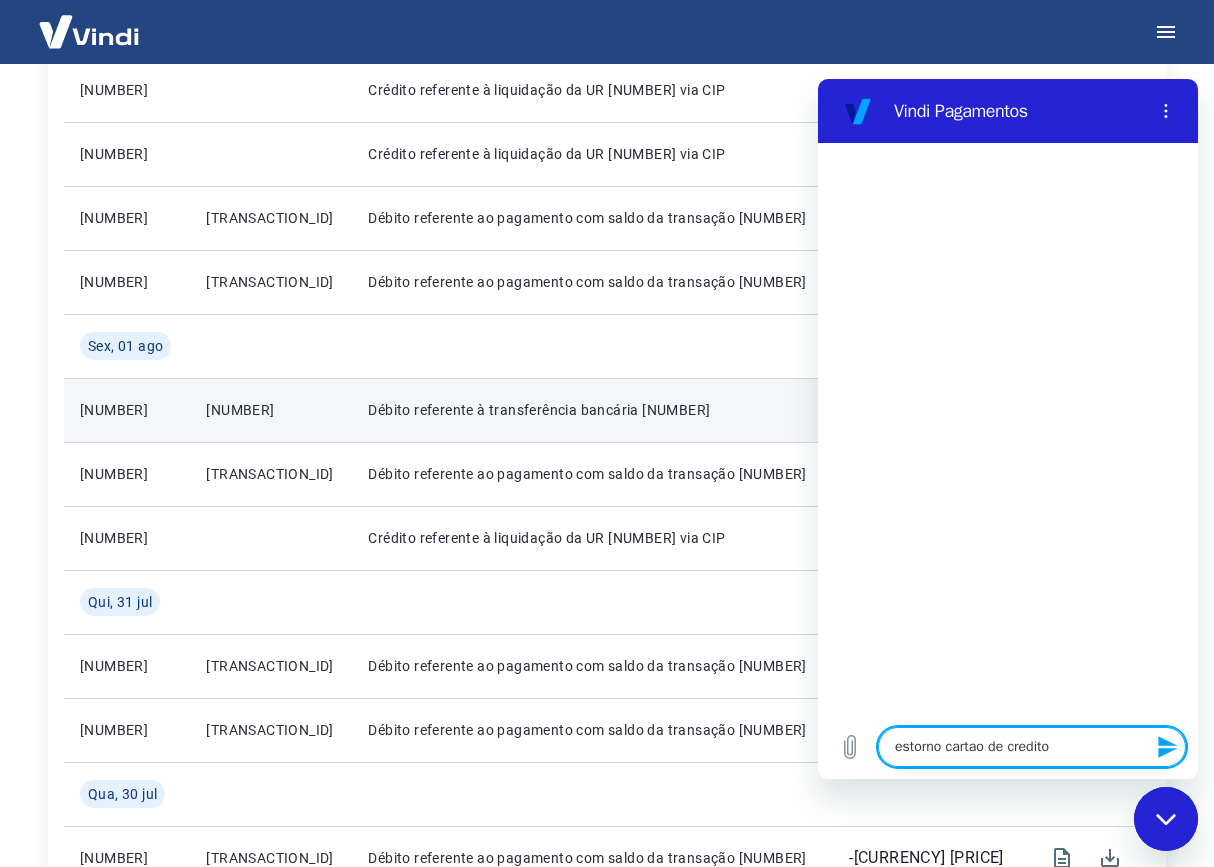 type on "estorno cartao de credito" 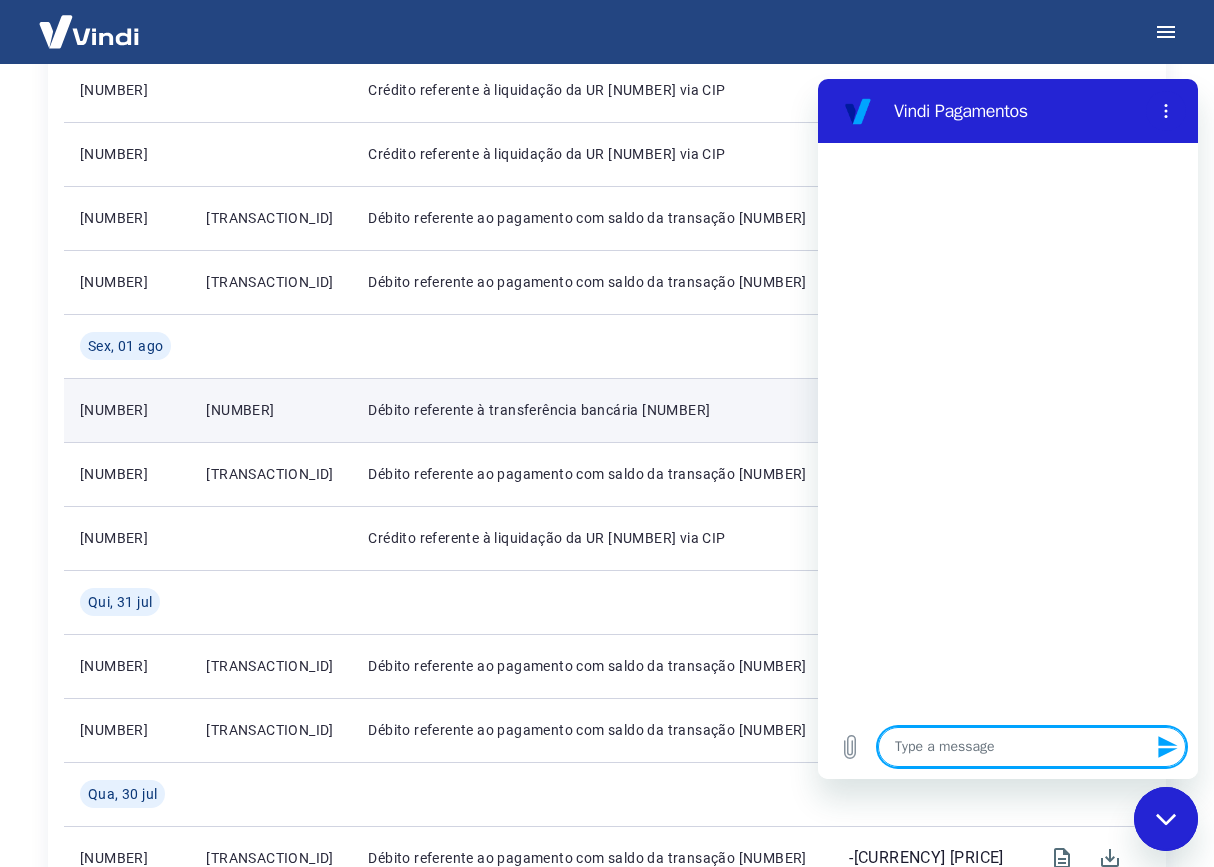 type on "¥" 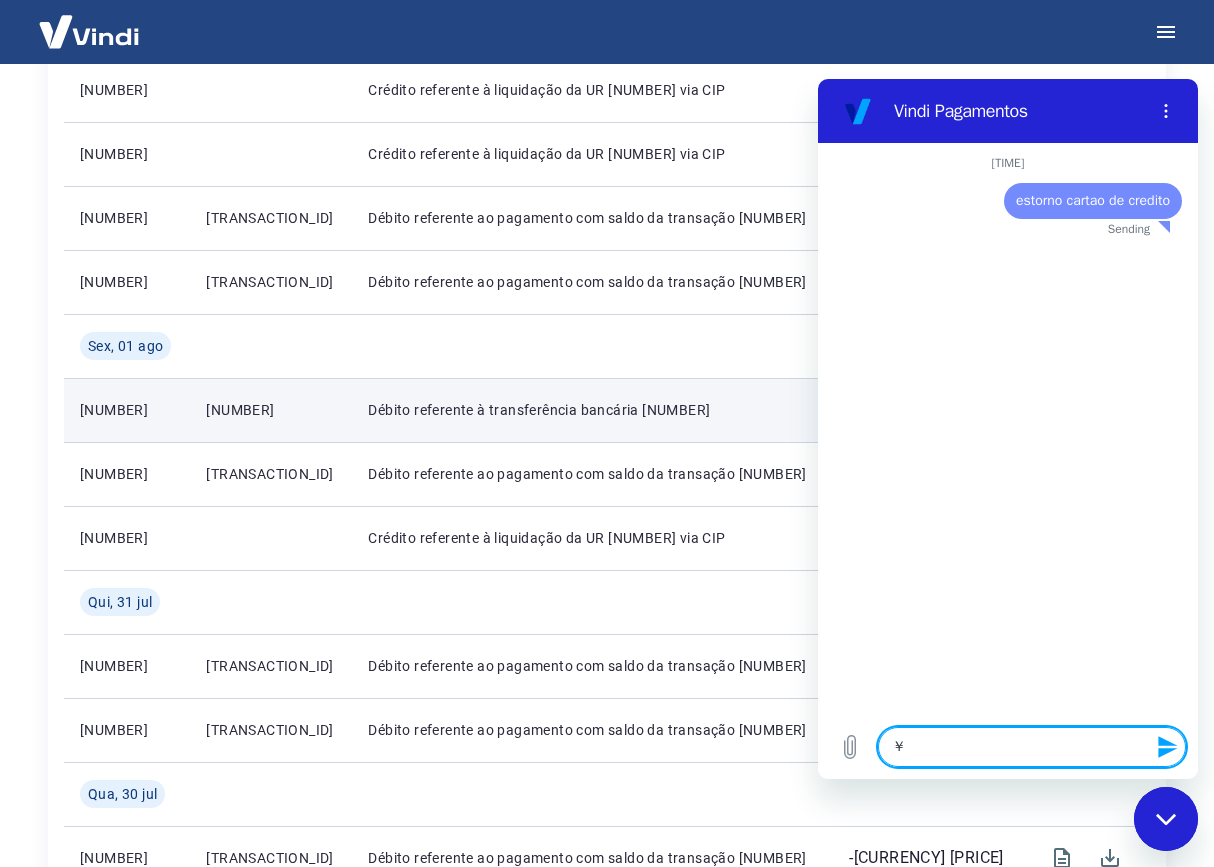 type on "x" 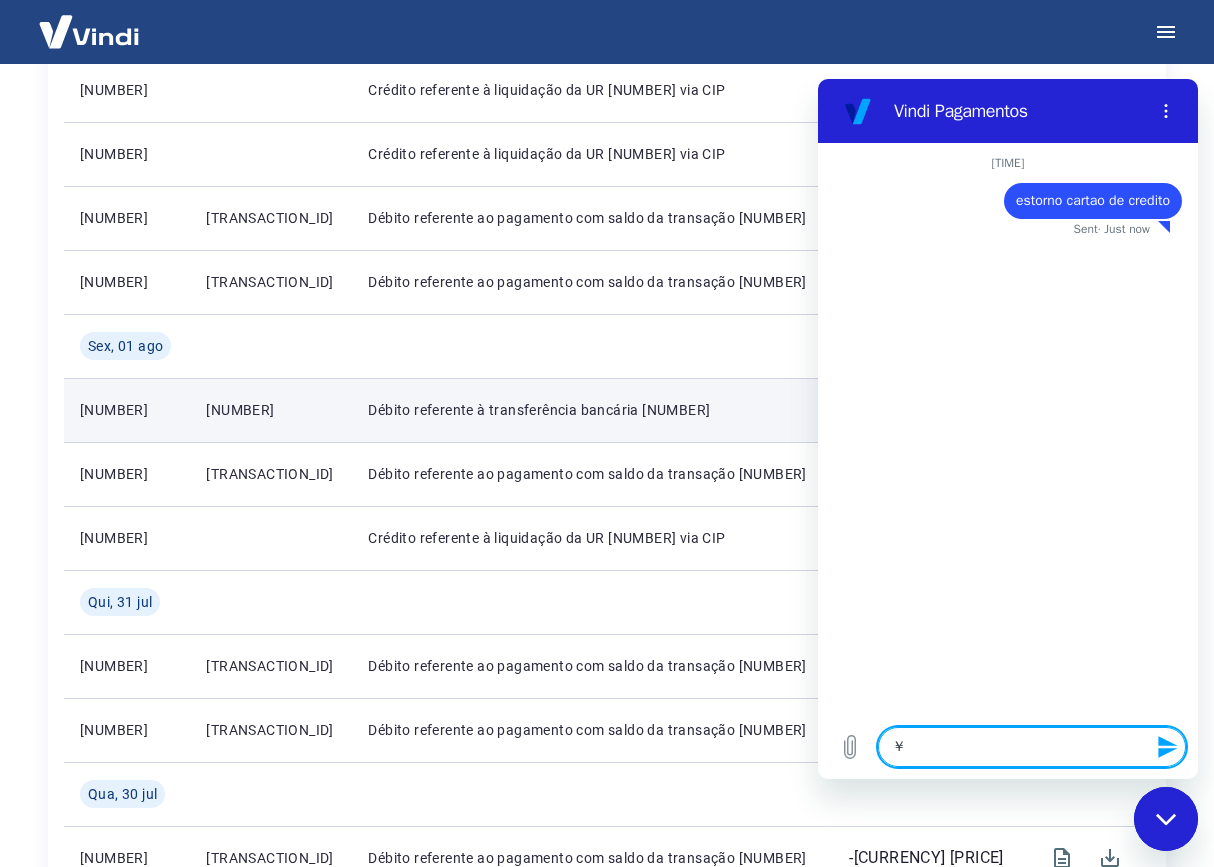 type 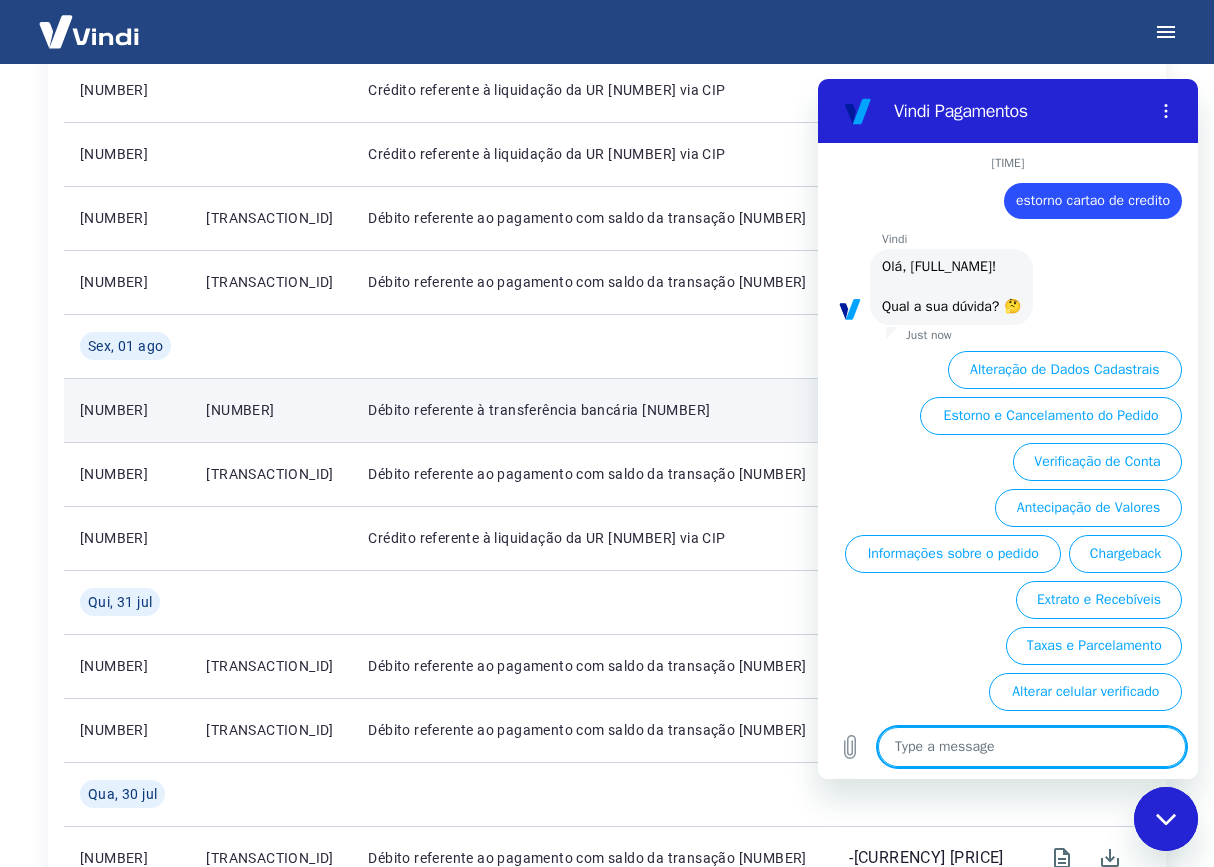 scroll, scrollTop: 21, scrollLeft: 0, axis: vertical 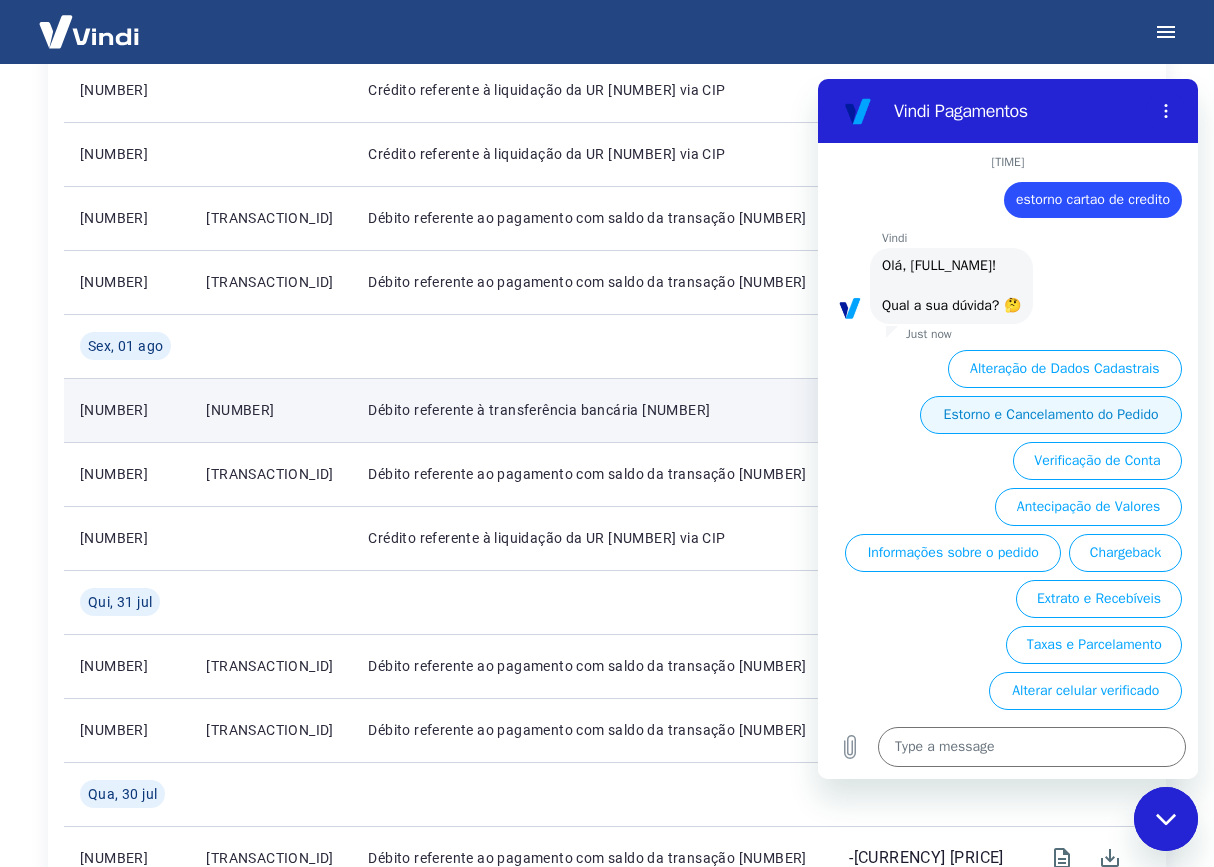 click on "Estorno e Cancelamento do Pedido" at bounding box center [1051, 415] 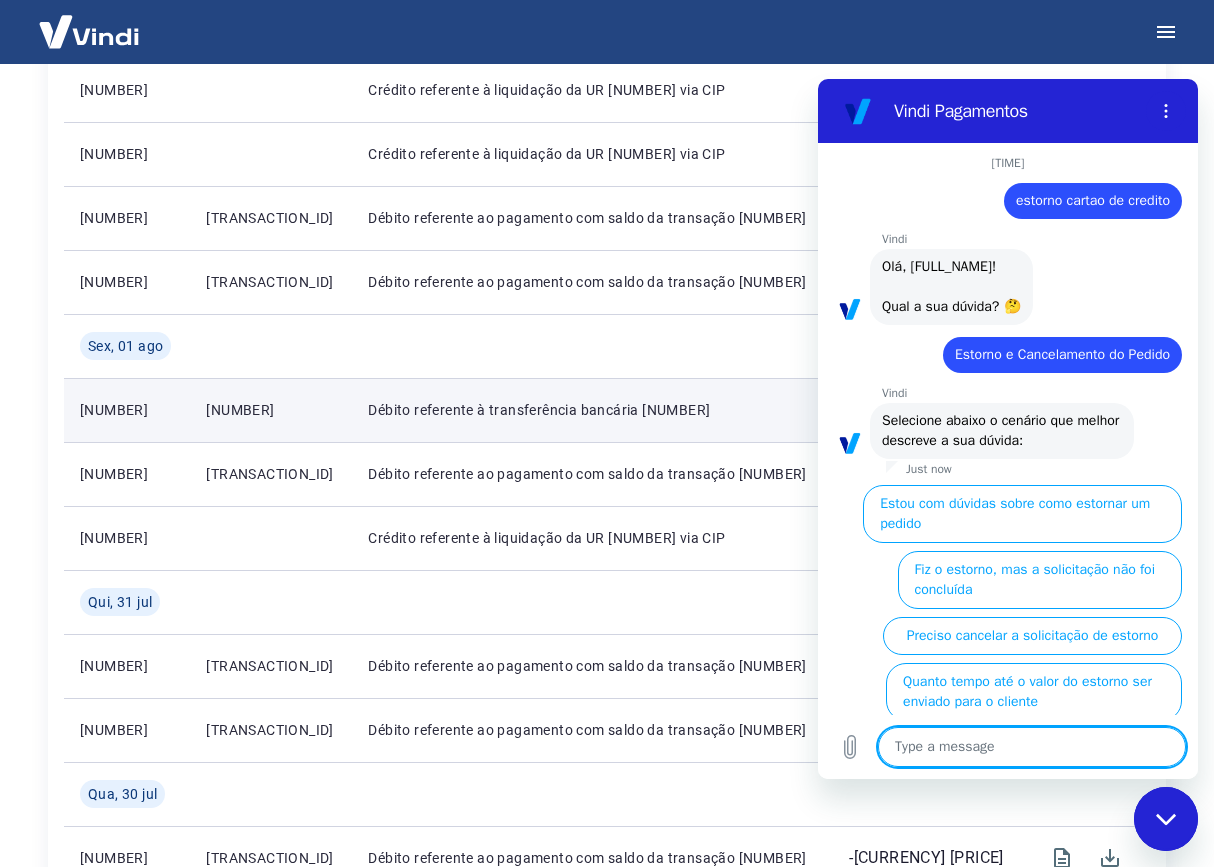 scroll, scrollTop: 143, scrollLeft: 0, axis: vertical 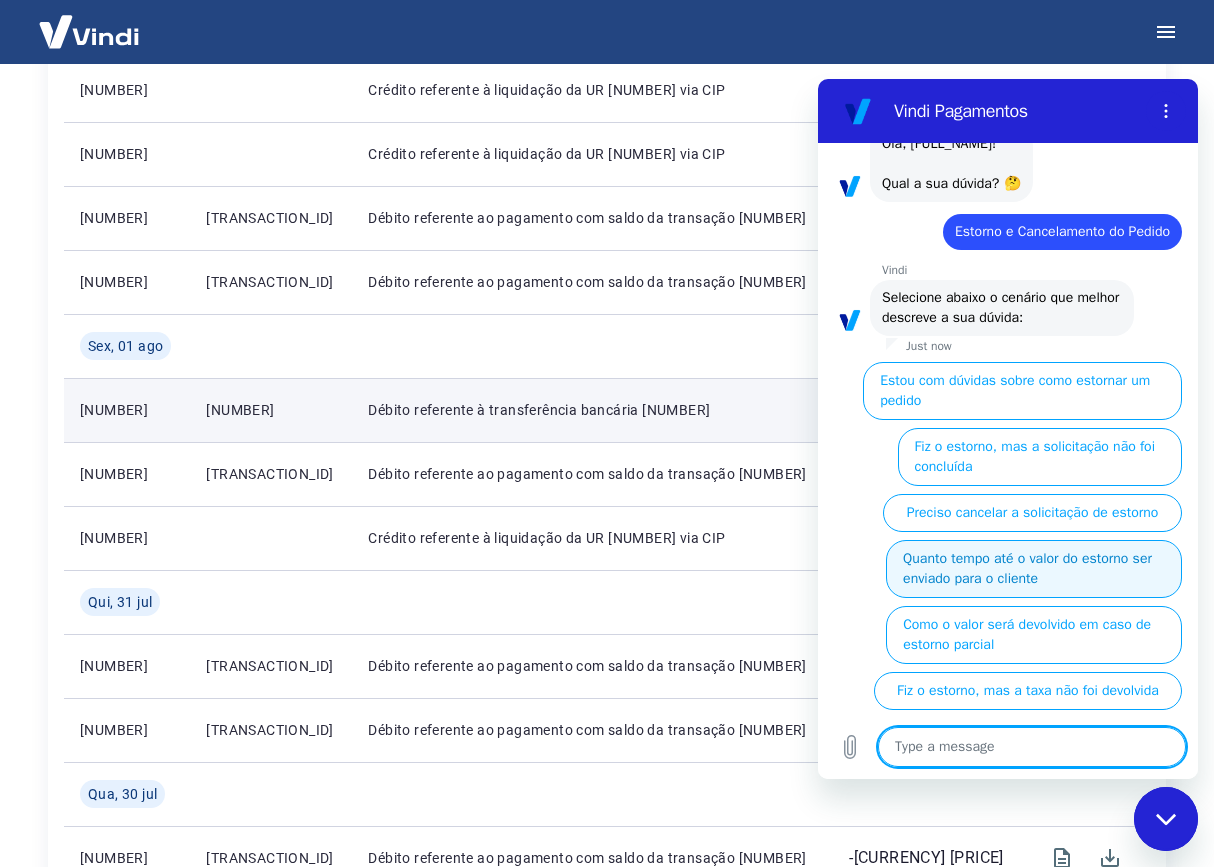 click on "Quanto tempo até o valor do estorno ser enviado para o cliente" at bounding box center [1034, 569] 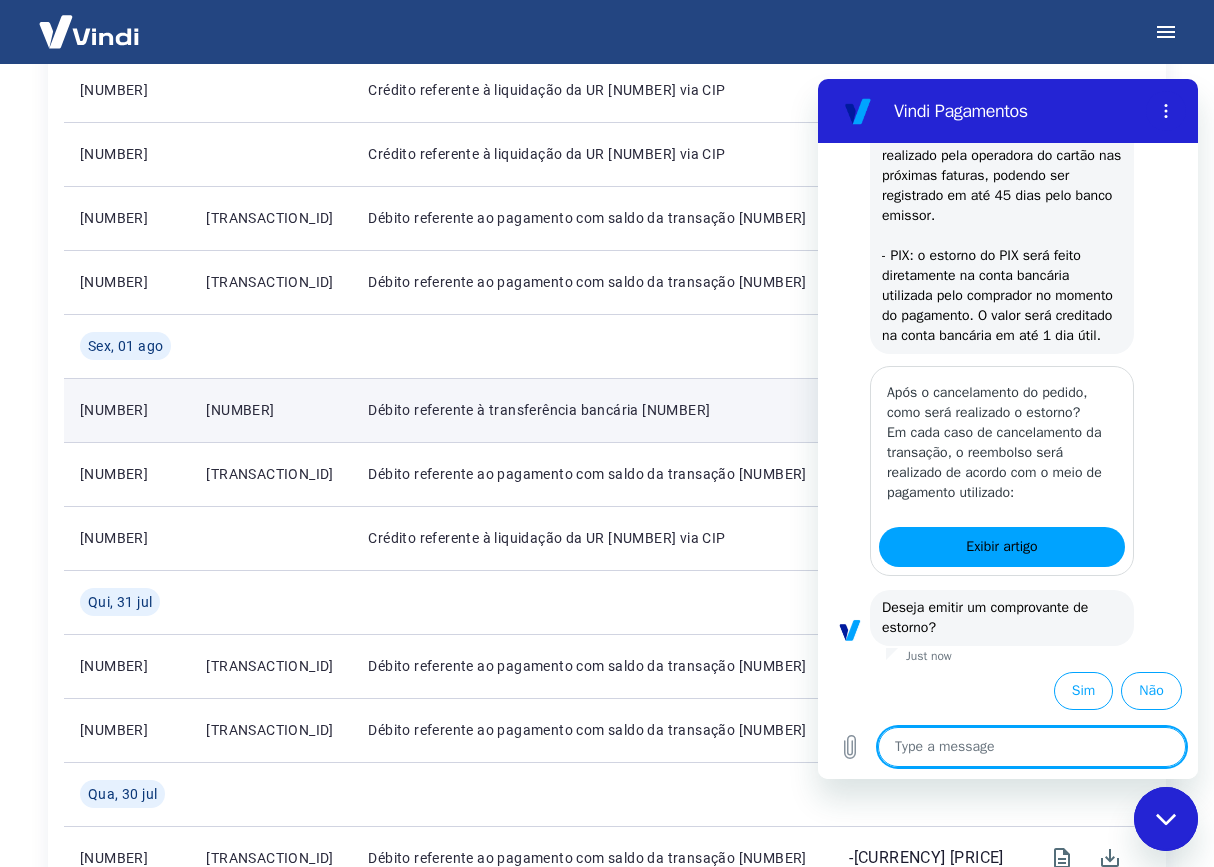 scroll, scrollTop: 719, scrollLeft: 0, axis: vertical 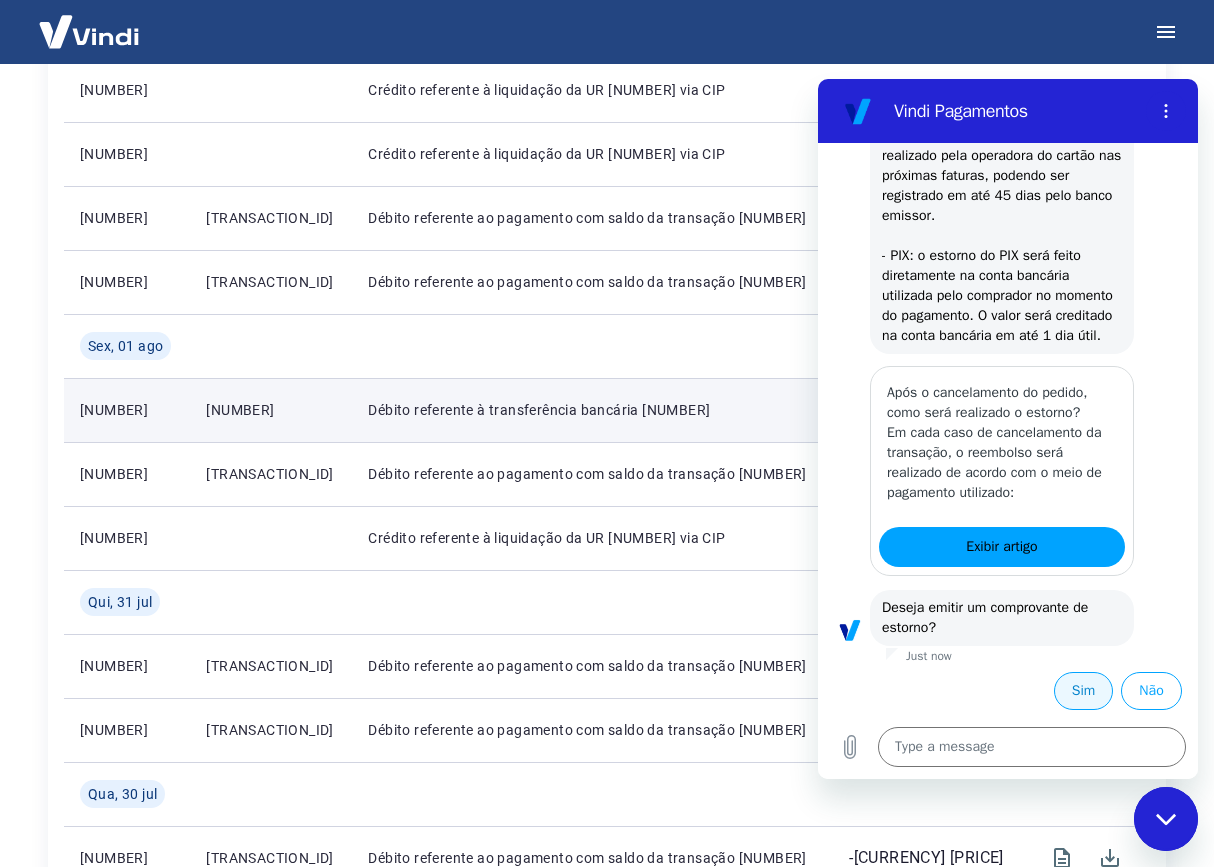 click on "Sim" at bounding box center (1083, 691) 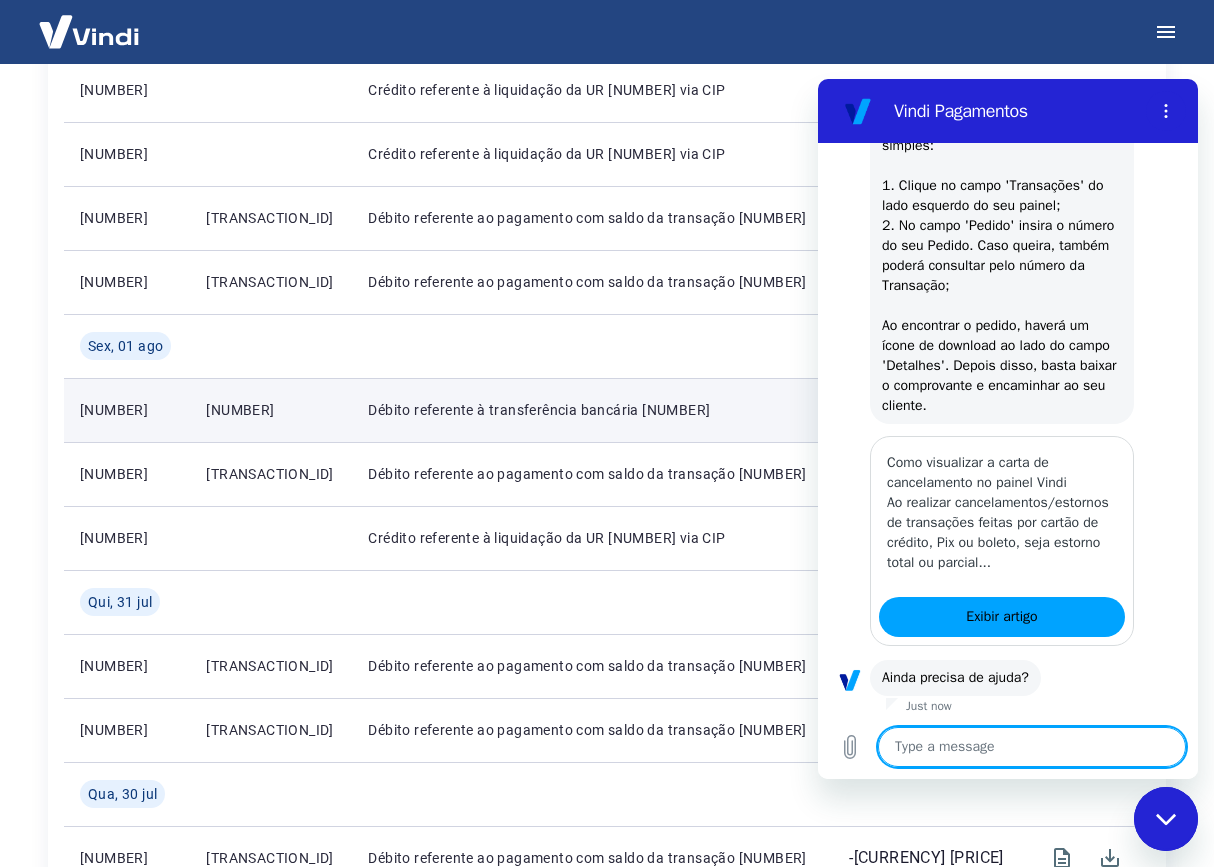 scroll, scrollTop: 1465, scrollLeft: 0, axis: vertical 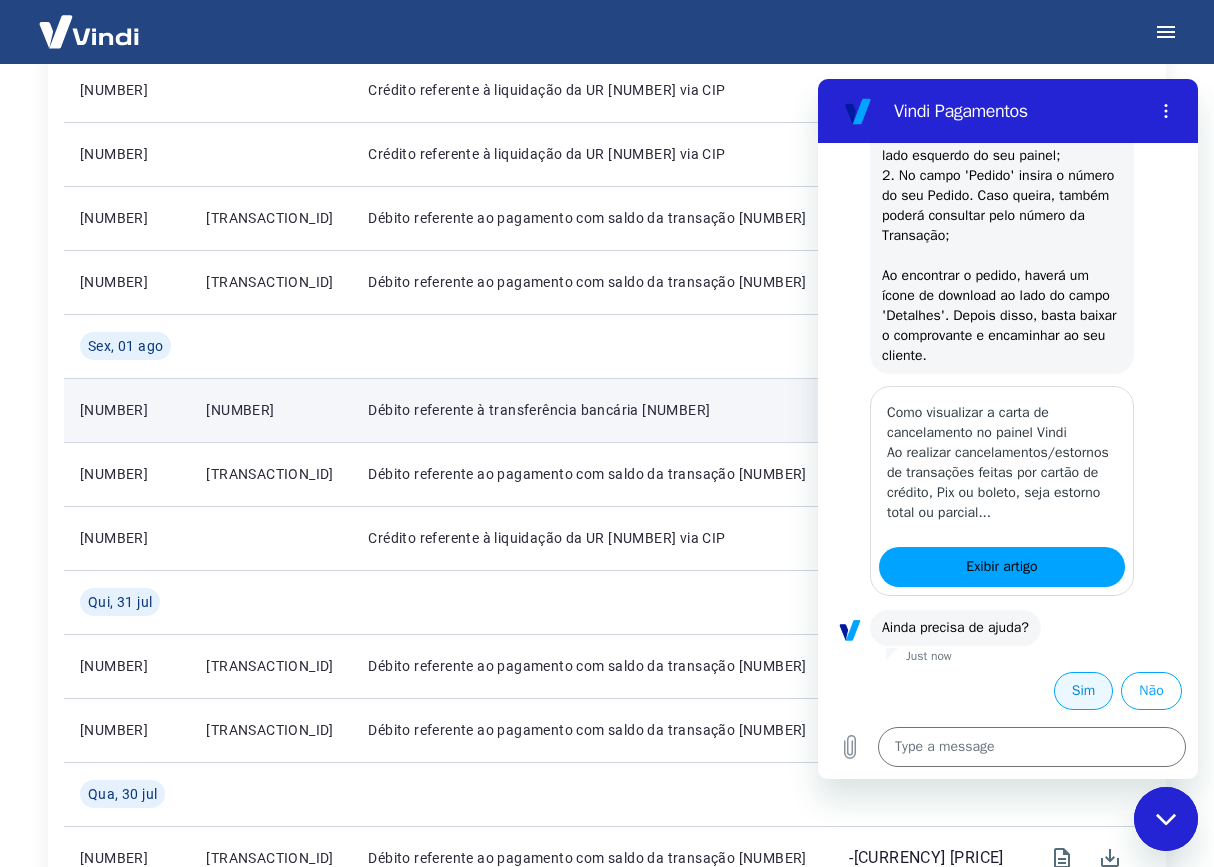 click on "Sim" at bounding box center [1083, 691] 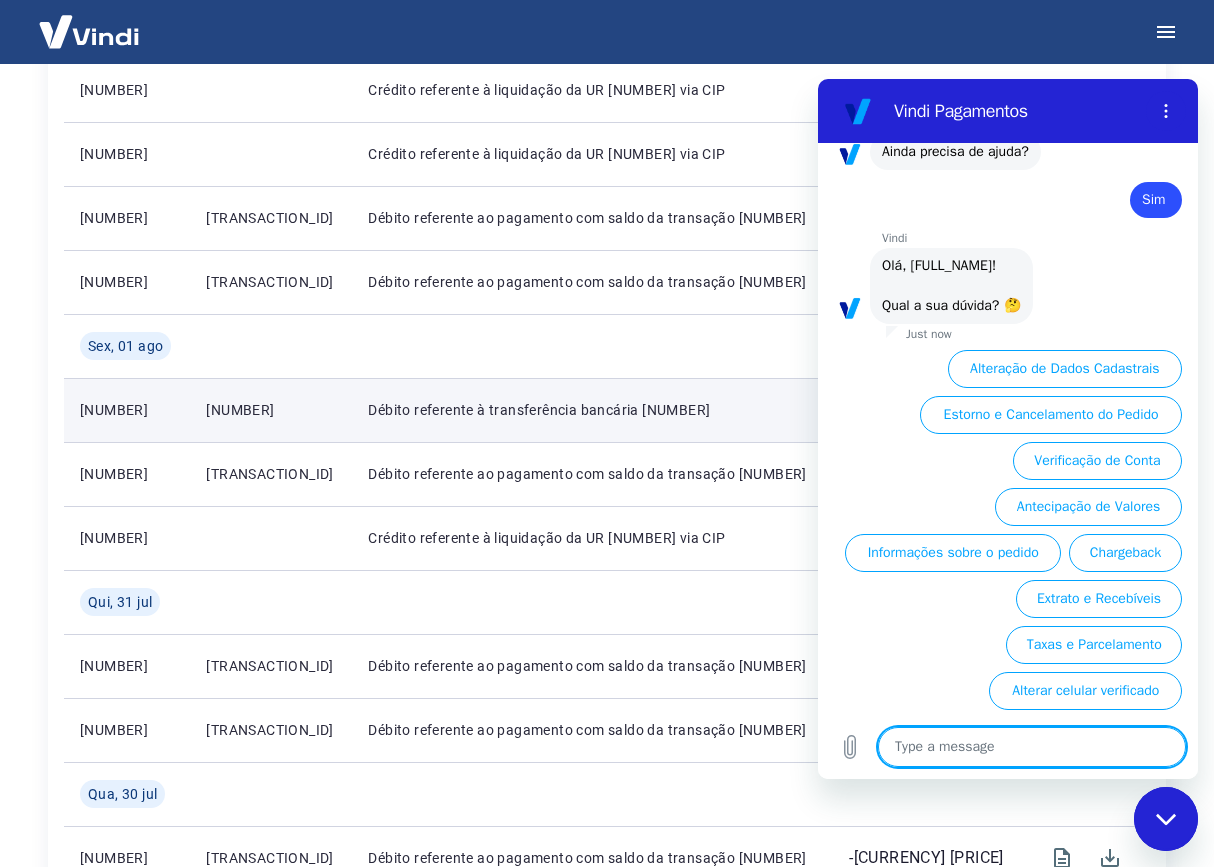 scroll, scrollTop: 1961, scrollLeft: 0, axis: vertical 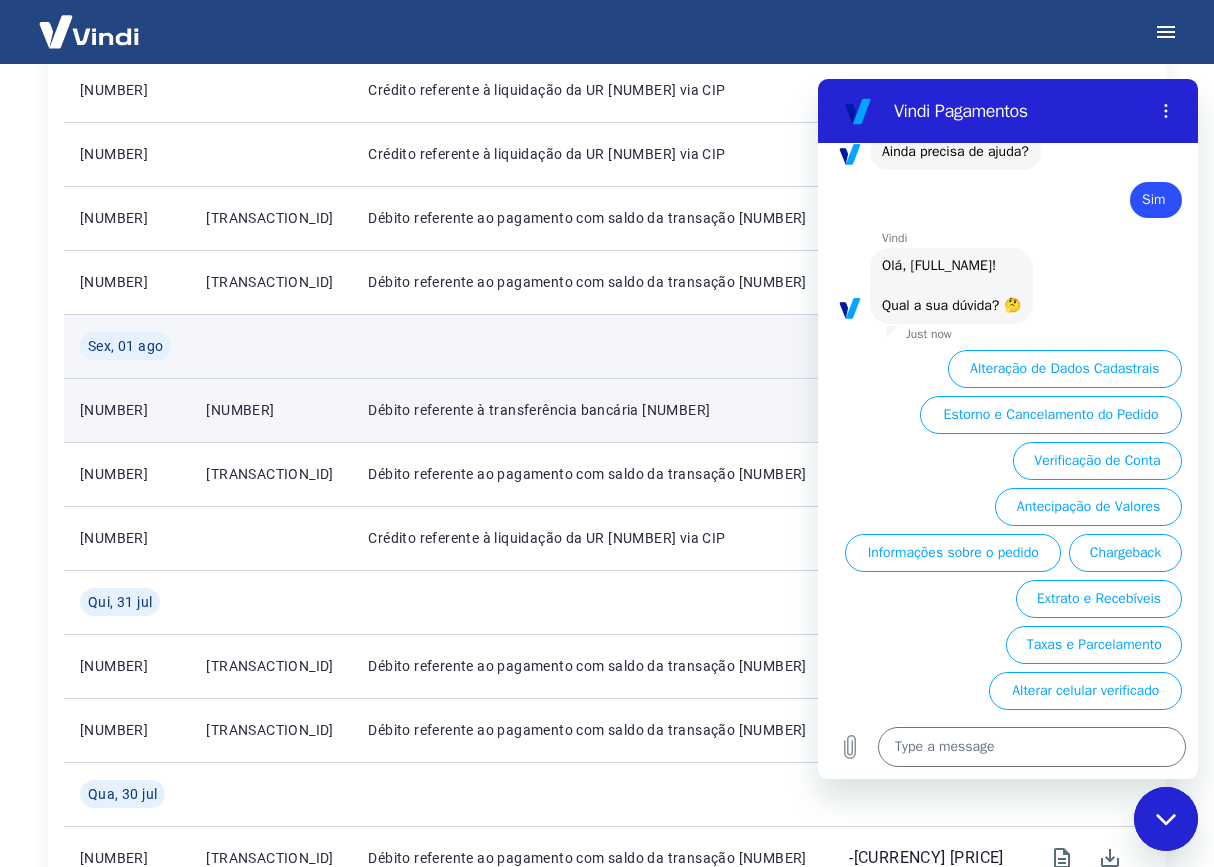 click at bounding box center (591, 346) 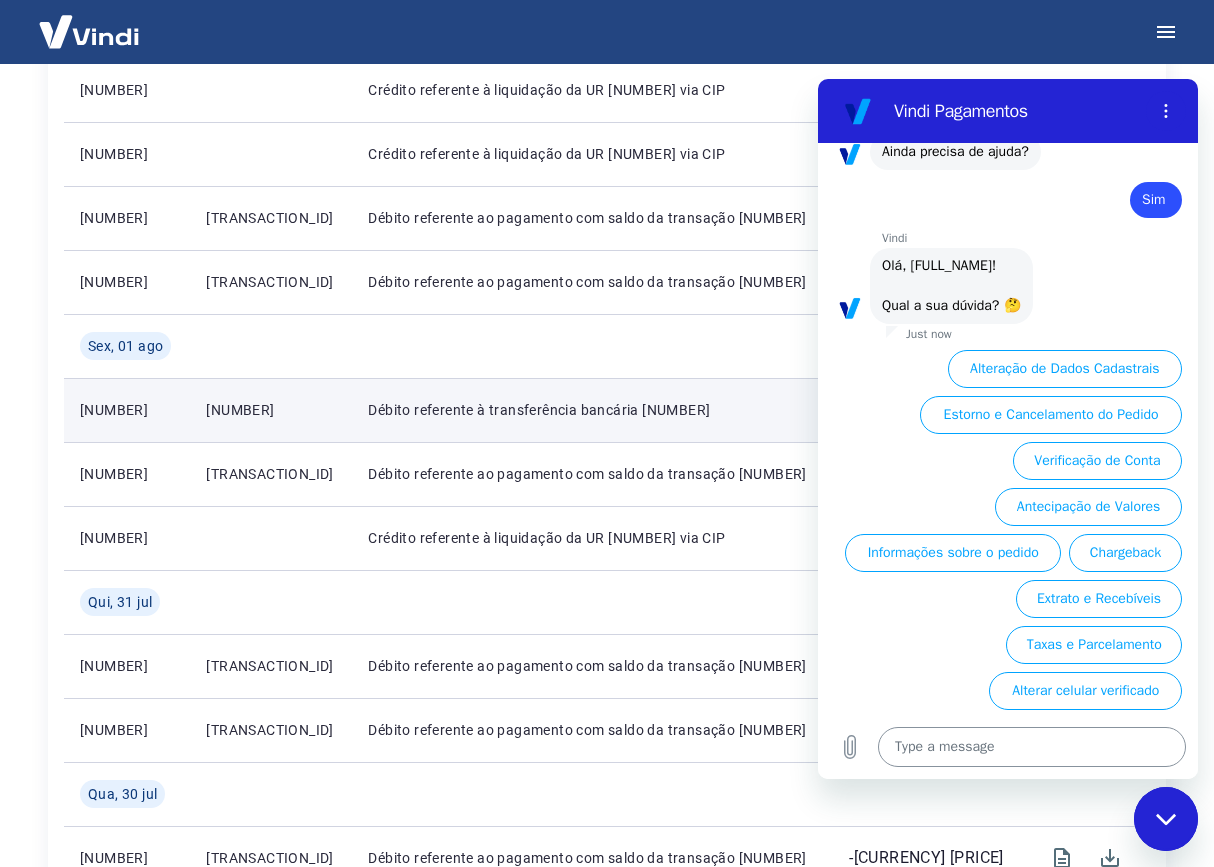 click at bounding box center [1032, 747] 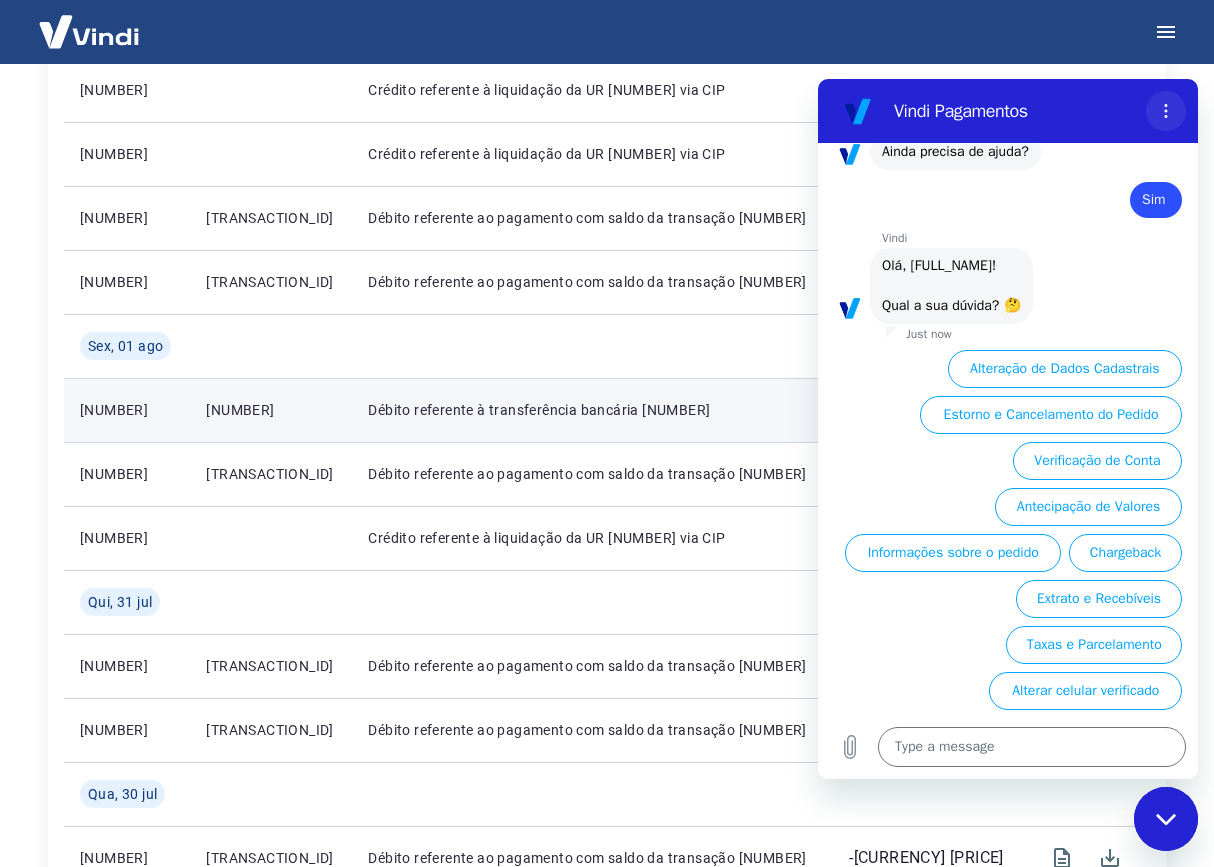 click at bounding box center (1166, 111) 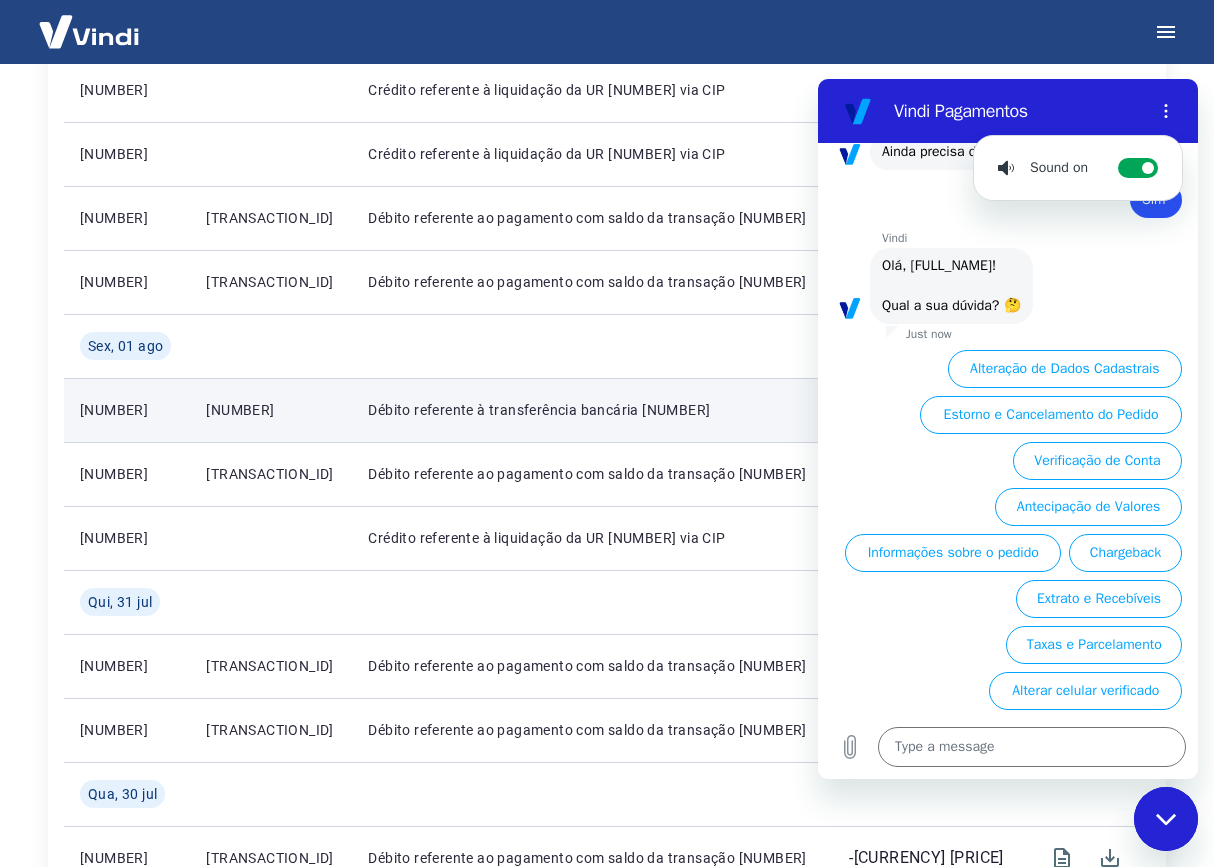 click on "Vindi Pagamentos" at bounding box center (1016, 111) 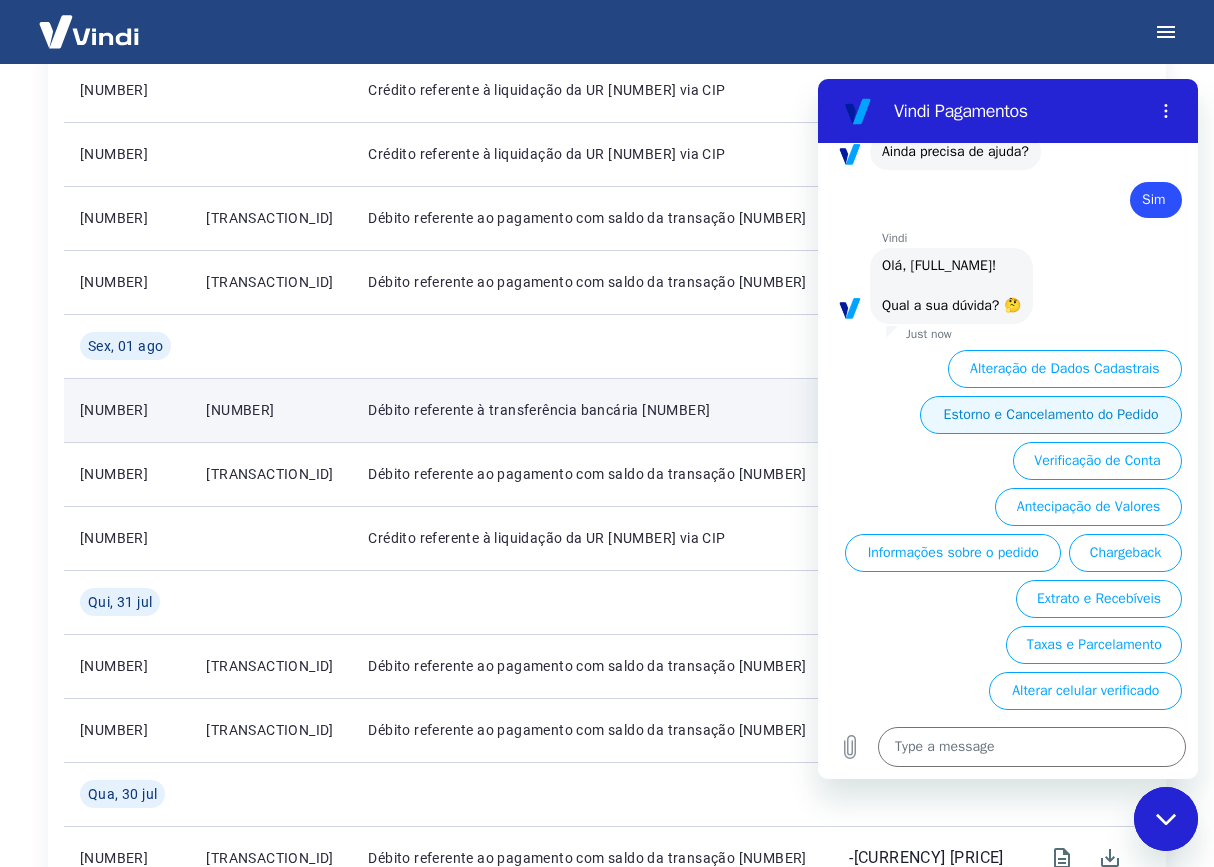 click on "Estorno e Cancelamento do Pedido" at bounding box center [1051, 415] 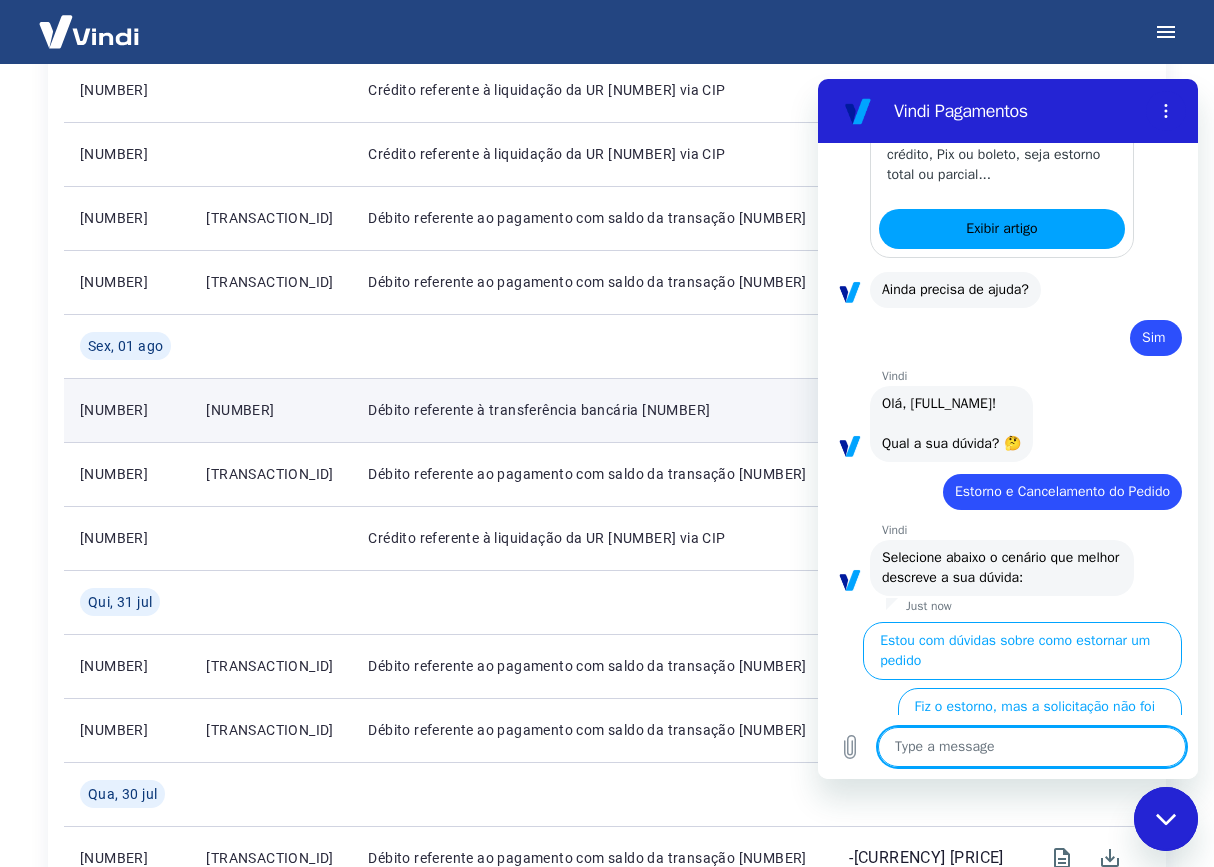 scroll, scrollTop: 2083, scrollLeft: 0, axis: vertical 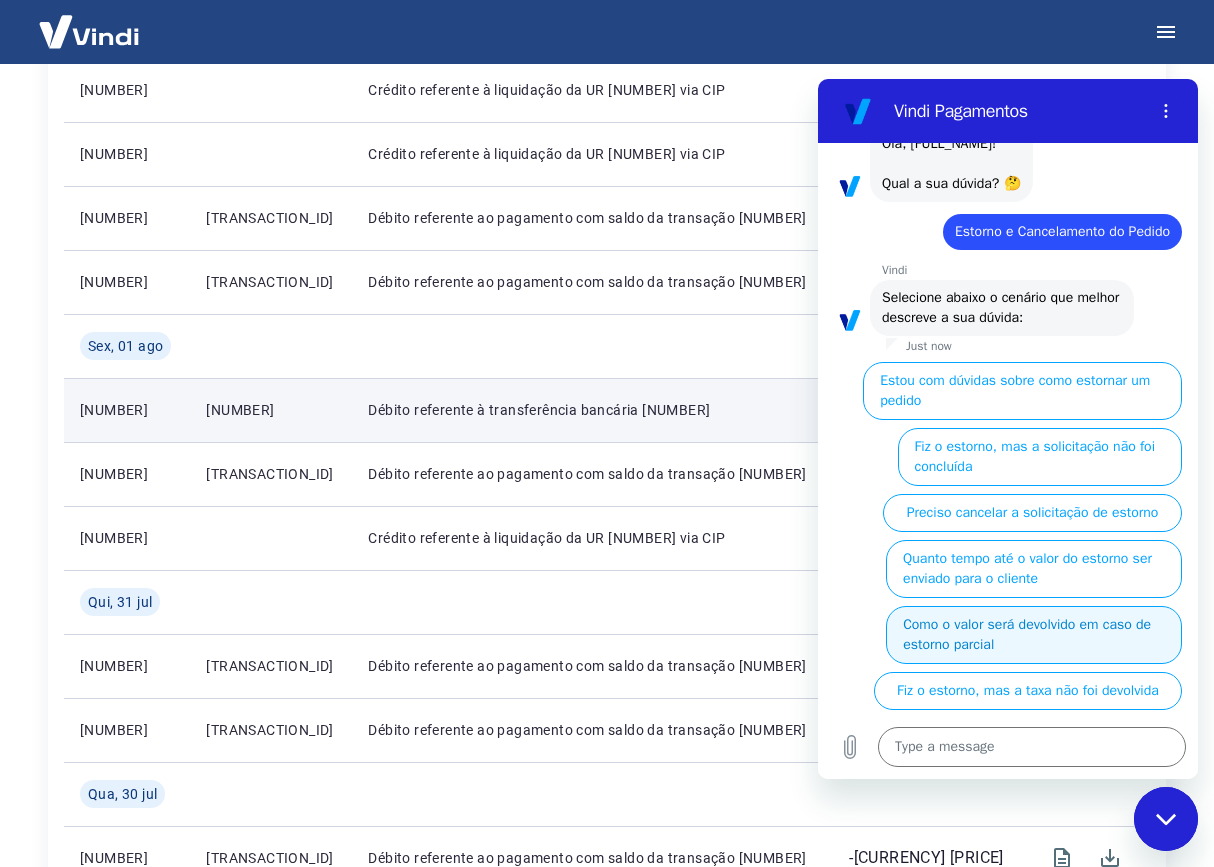 click on "Como o valor será devolvido em caso de estorno parcial" at bounding box center (1034, 635) 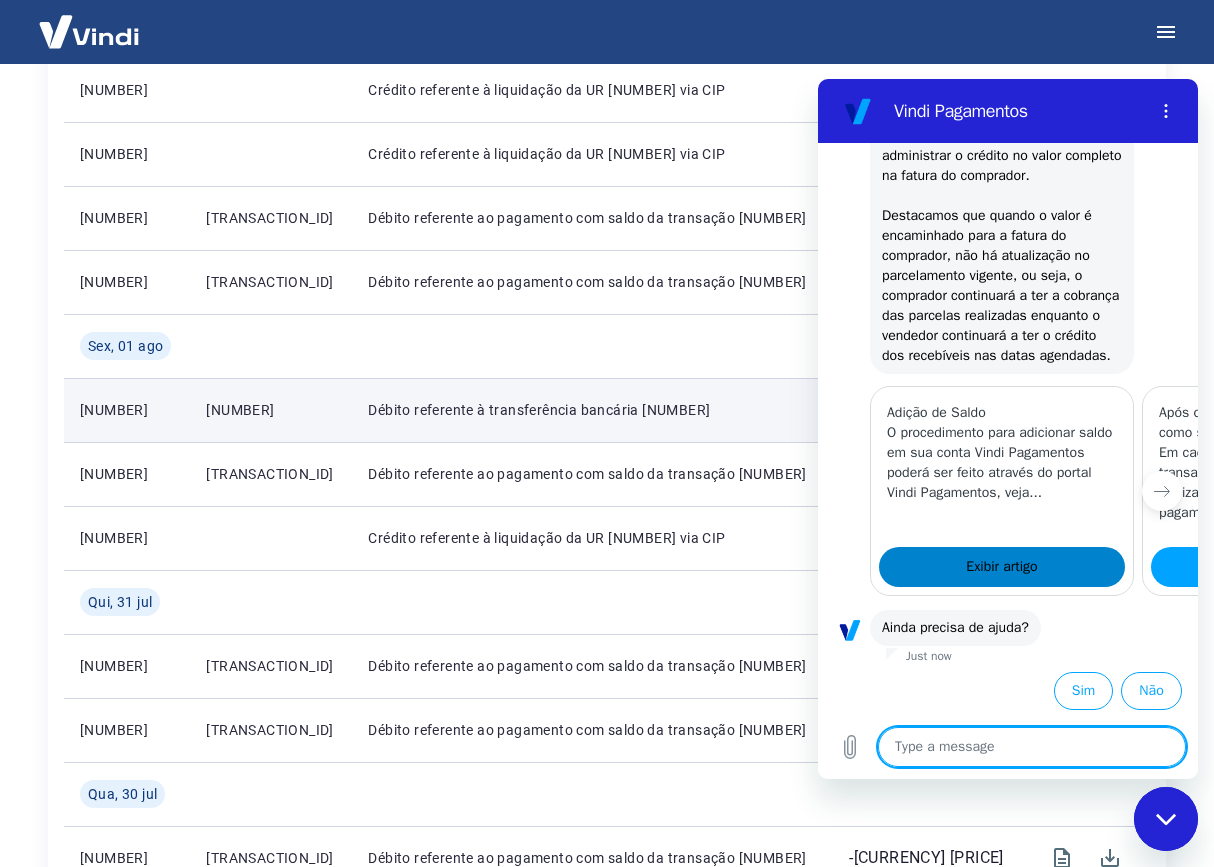 scroll, scrollTop: 2819, scrollLeft: 0, axis: vertical 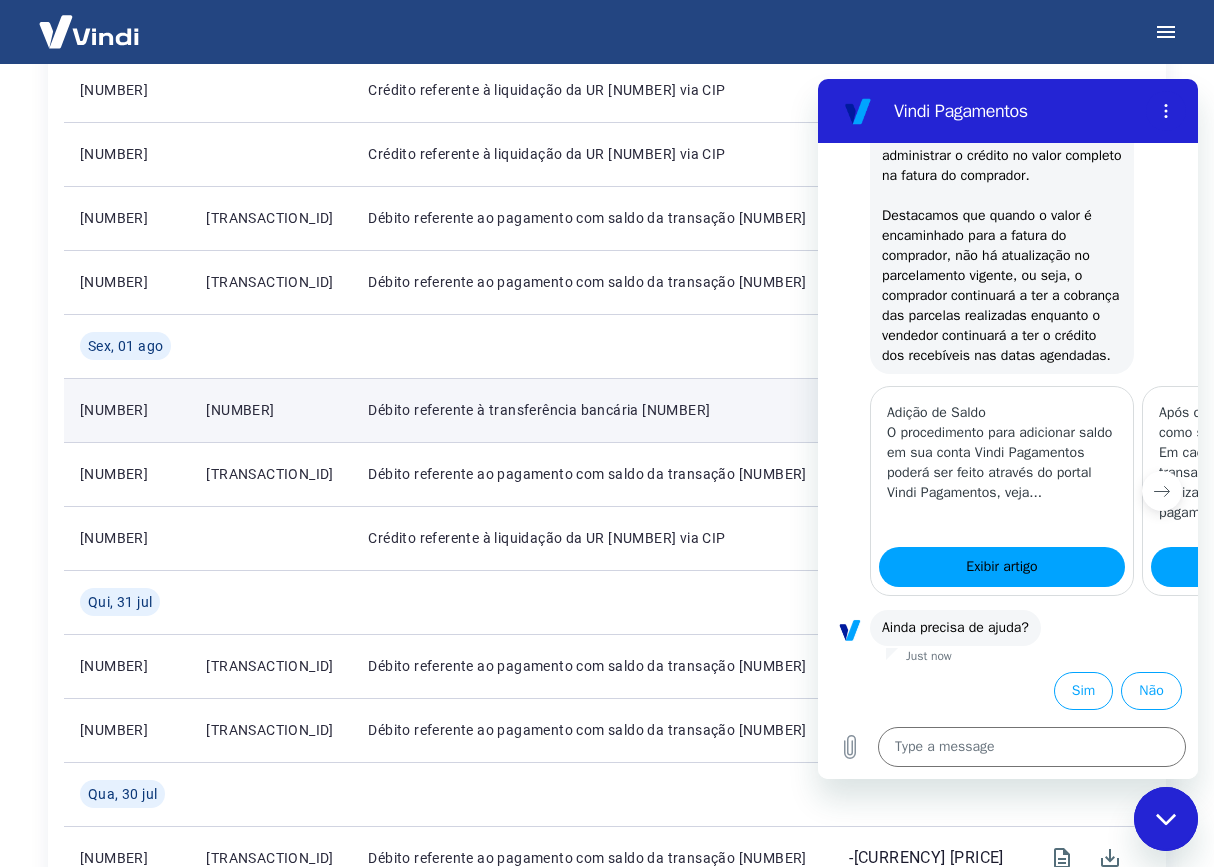 click 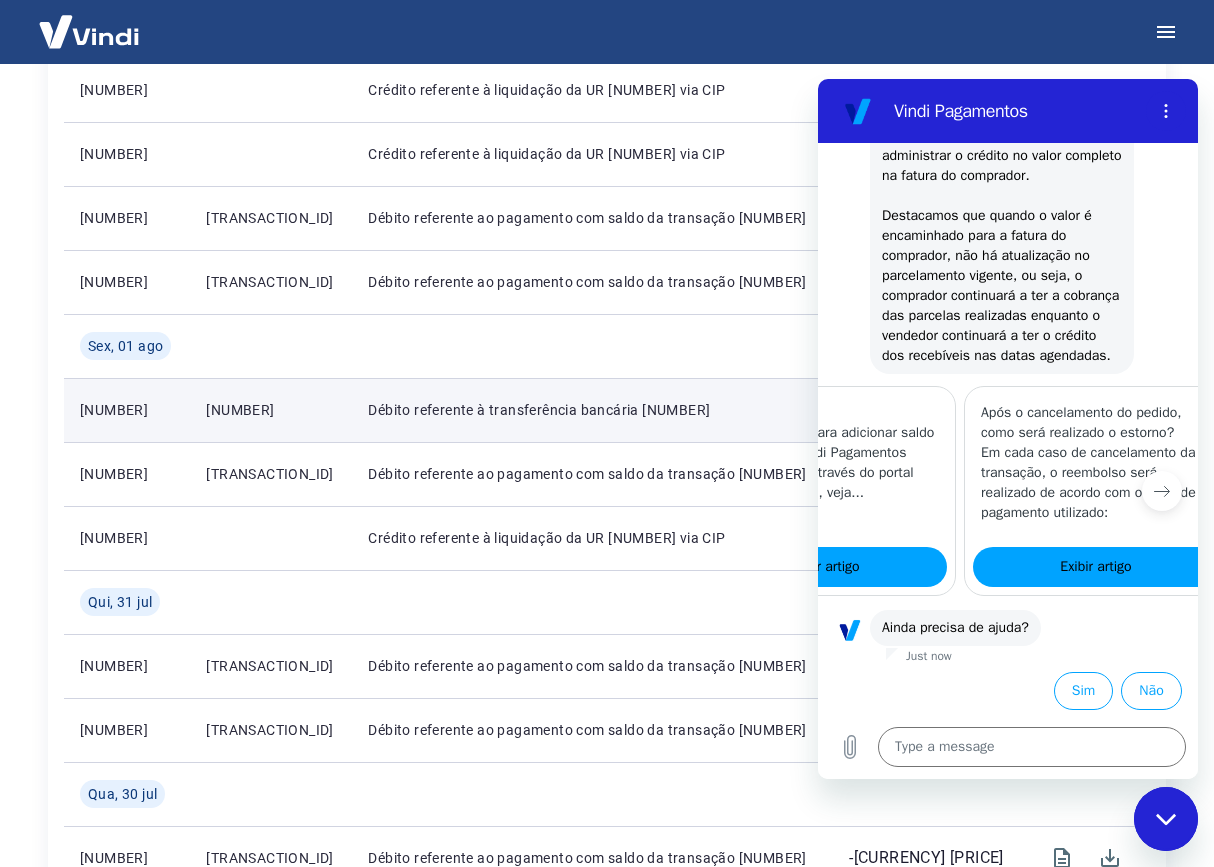scroll, scrollTop: 0, scrollLeft: 247, axis: horizontal 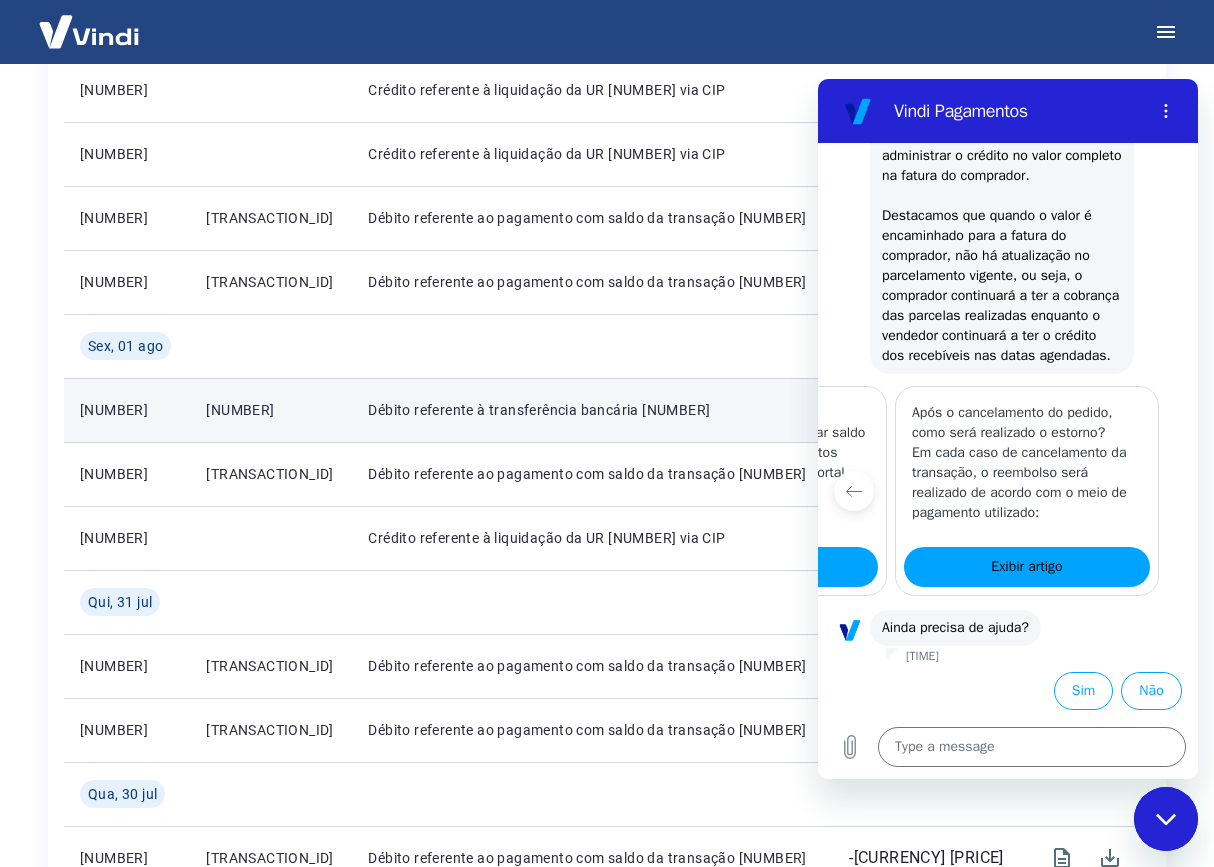click at bounding box center (1166, 819) 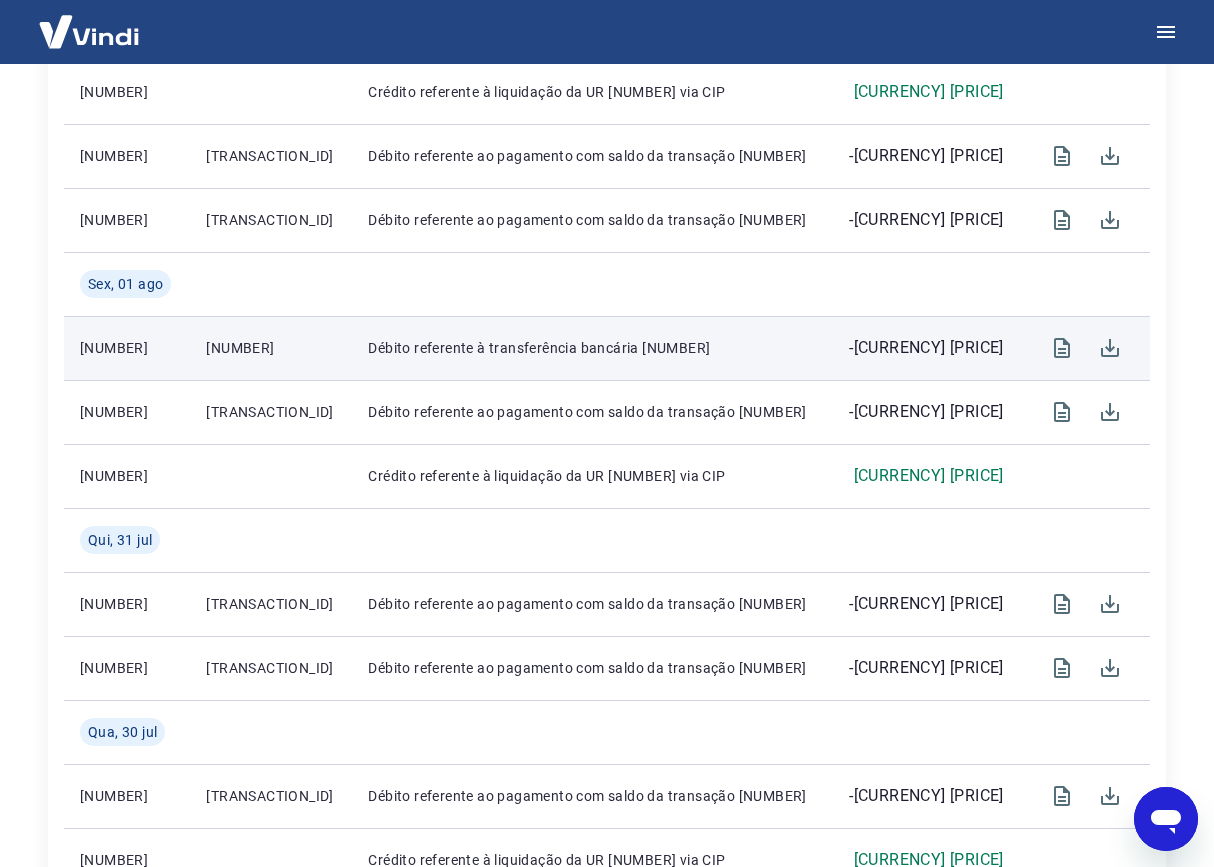 scroll, scrollTop: 807, scrollLeft: 0, axis: vertical 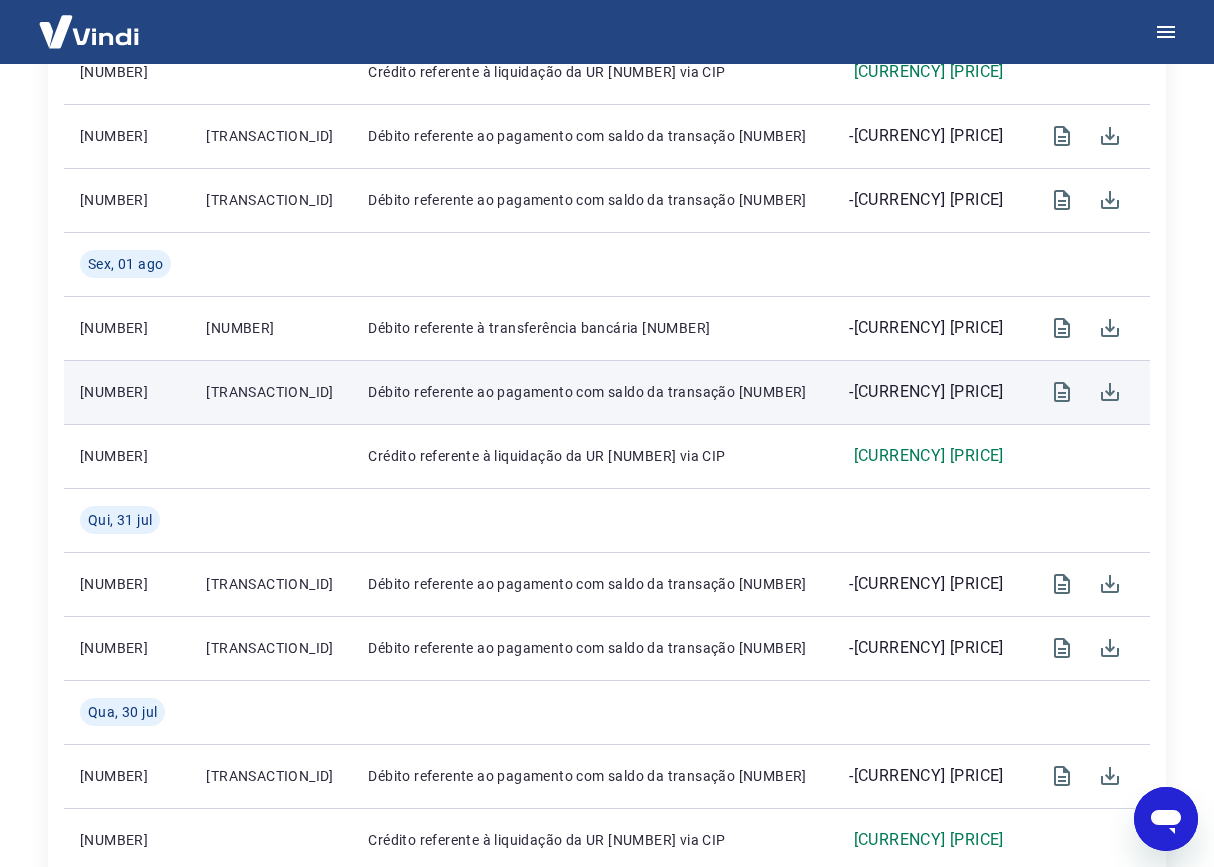 type 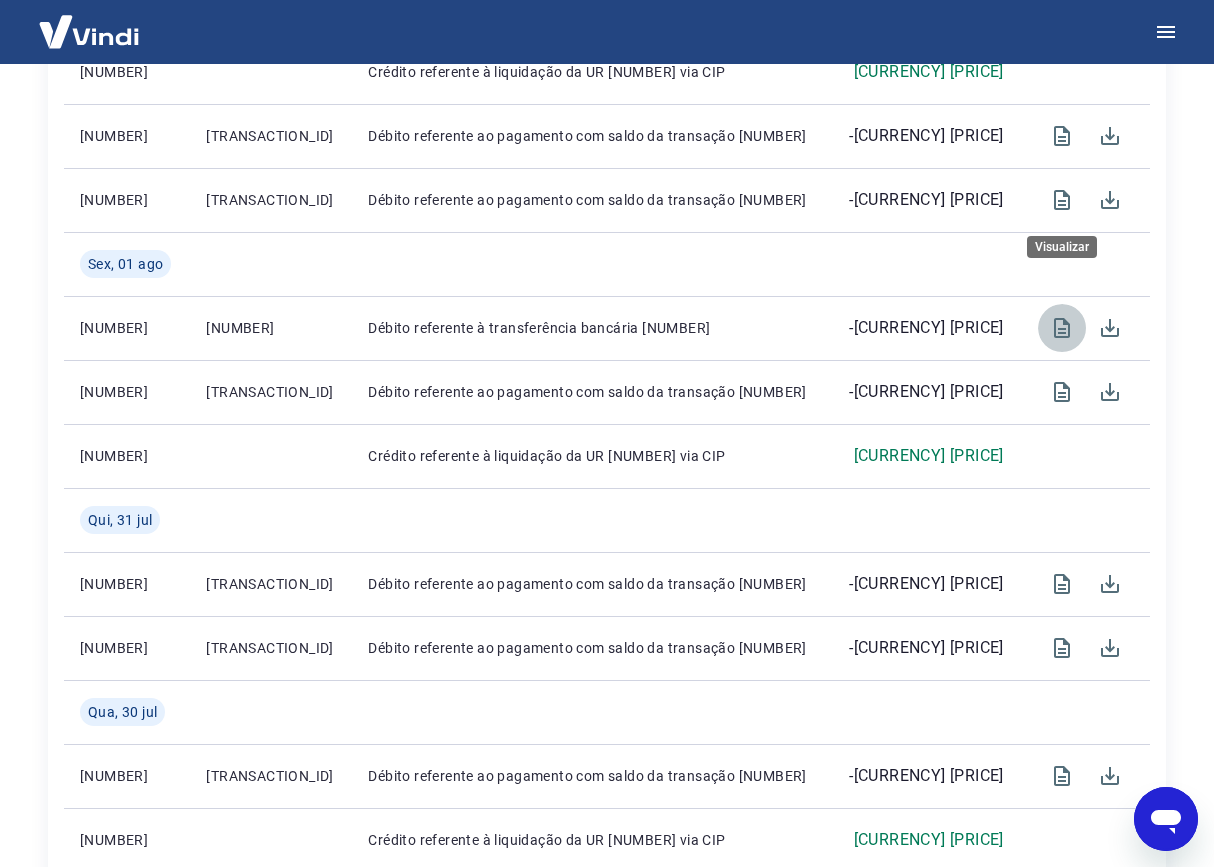 click 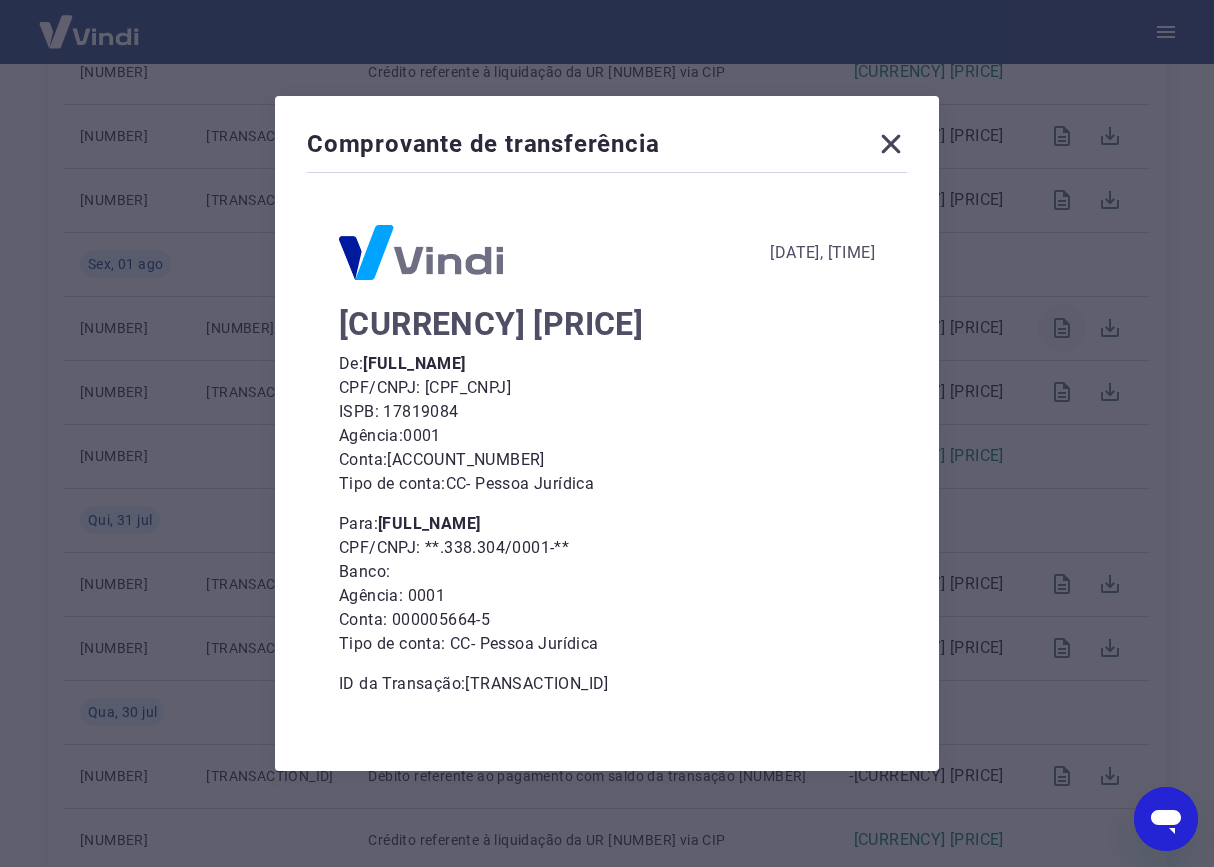 type 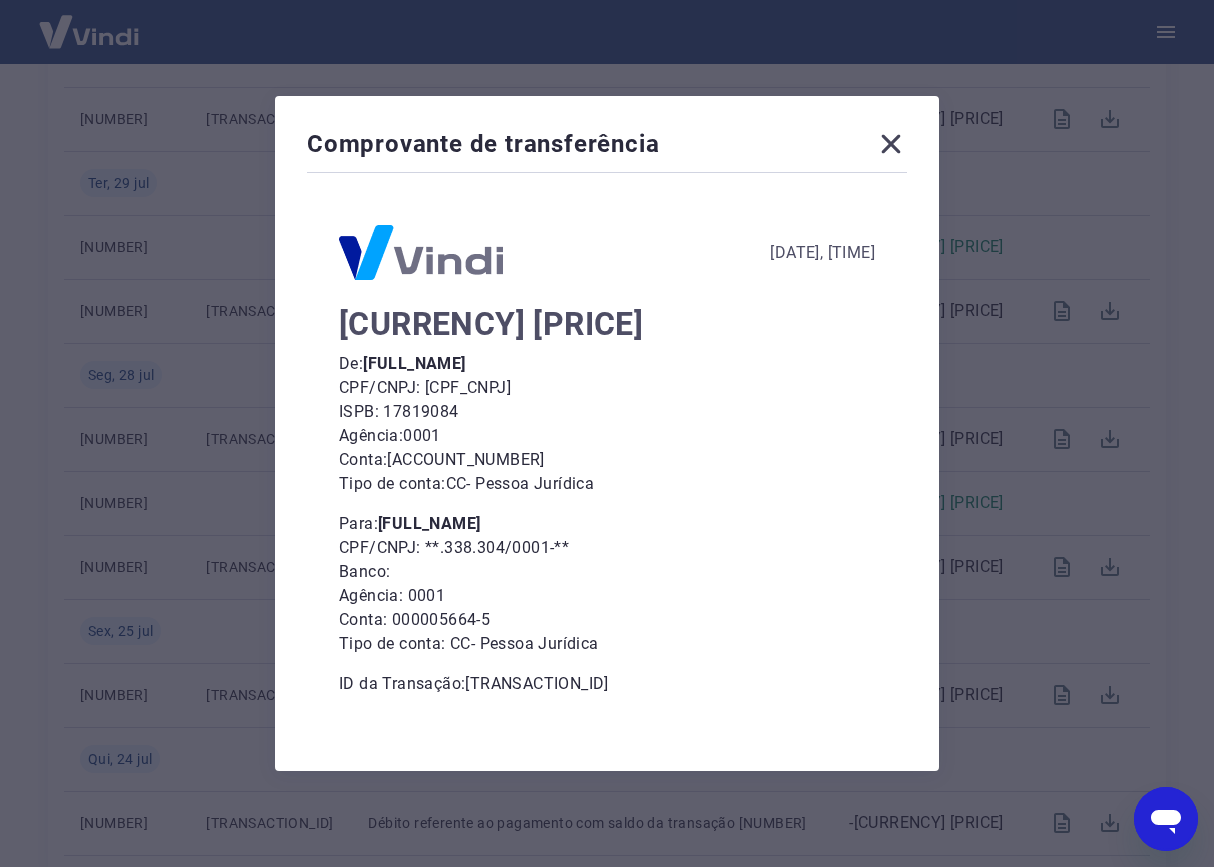scroll, scrollTop: 1625, scrollLeft: 0, axis: vertical 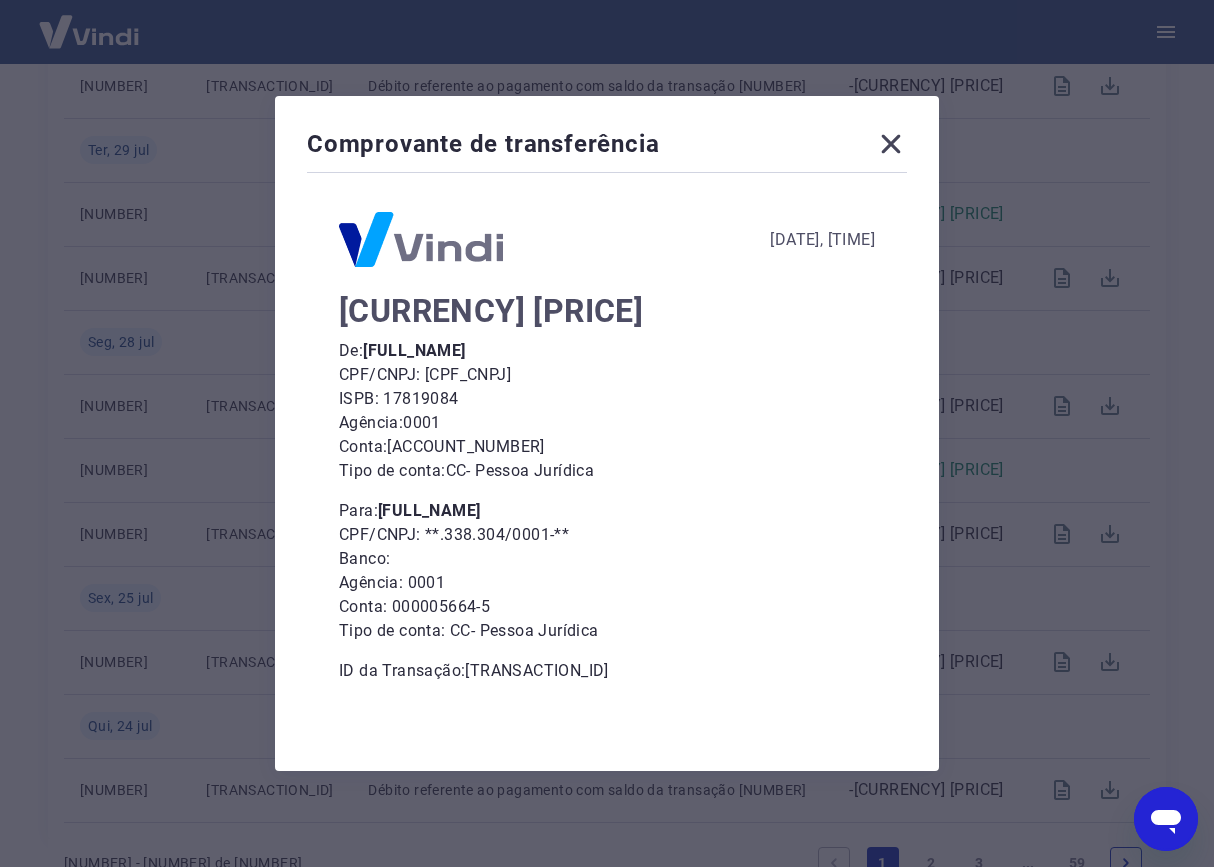click on "Comprovante de transferência [DATE], [TIME] [CURRENCY] [PRICE] De:  [FULL_NAME]   CPF/CNPJ:   [CPF_CNPJ] ISPB: [NUMBER]   Agência:  [NUMBER]   Conta:  [ACCOUNT_NUMBER]   Tipo de conta:  CC  -   Pessoa Jurídica   Para:  [FULL_NAME]   CPF/CNPJ:   [CPF_CNPJ] Banco:    Agência:   [NUMBER]   Conta:   [ACCOUNT_NUMBER]   Tipo de conta:   CC  -   Pessoa Jurídica   ID da Transação:  [TRANSACTION_ID]" at bounding box center [607, 433] 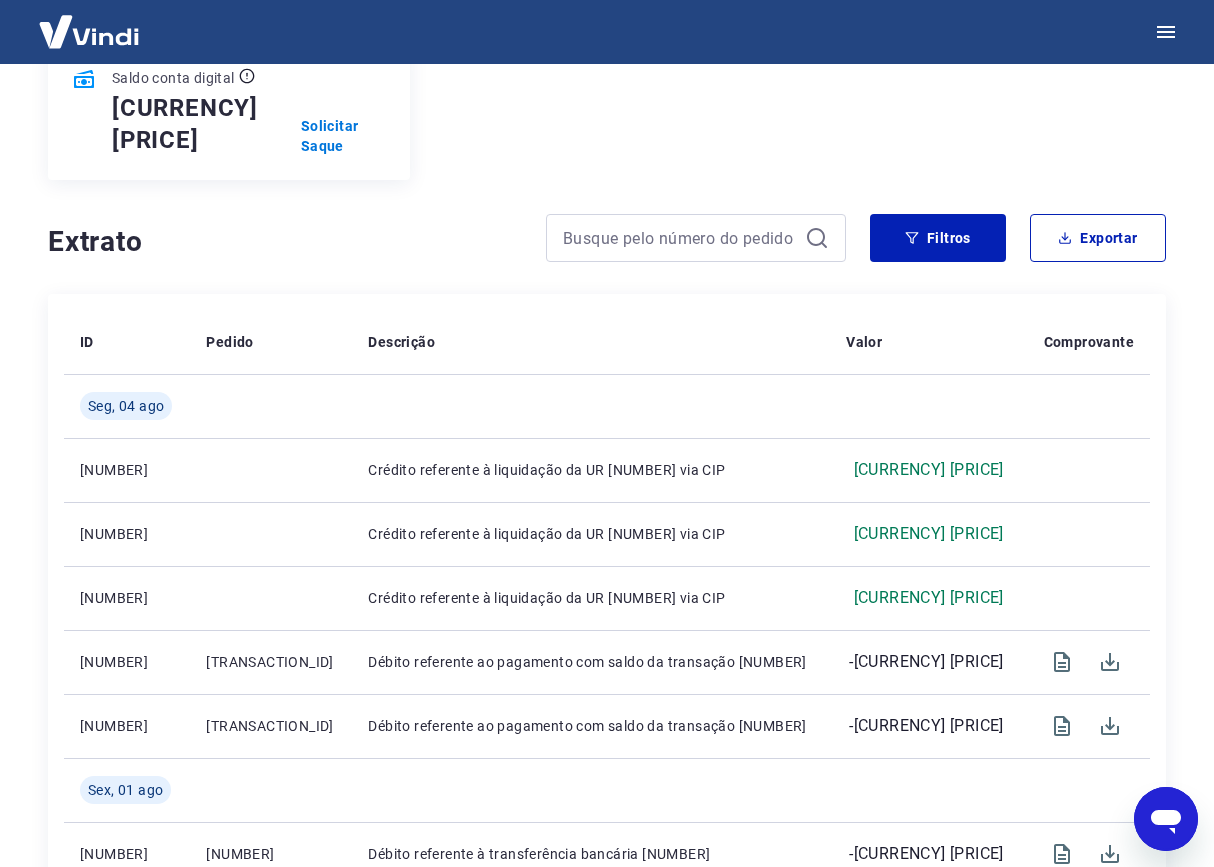 scroll, scrollTop: 274, scrollLeft: 0, axis: vertical 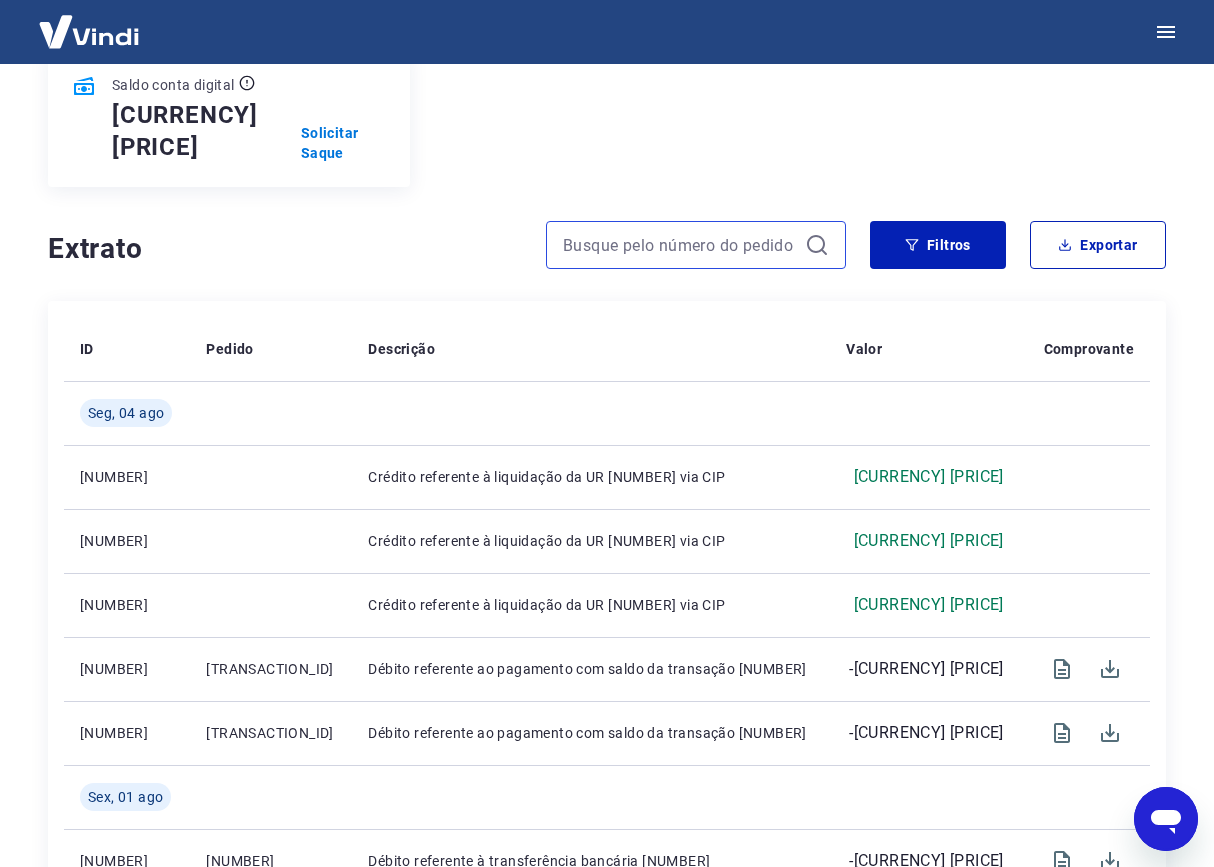 click at bounding box center (680, 245) 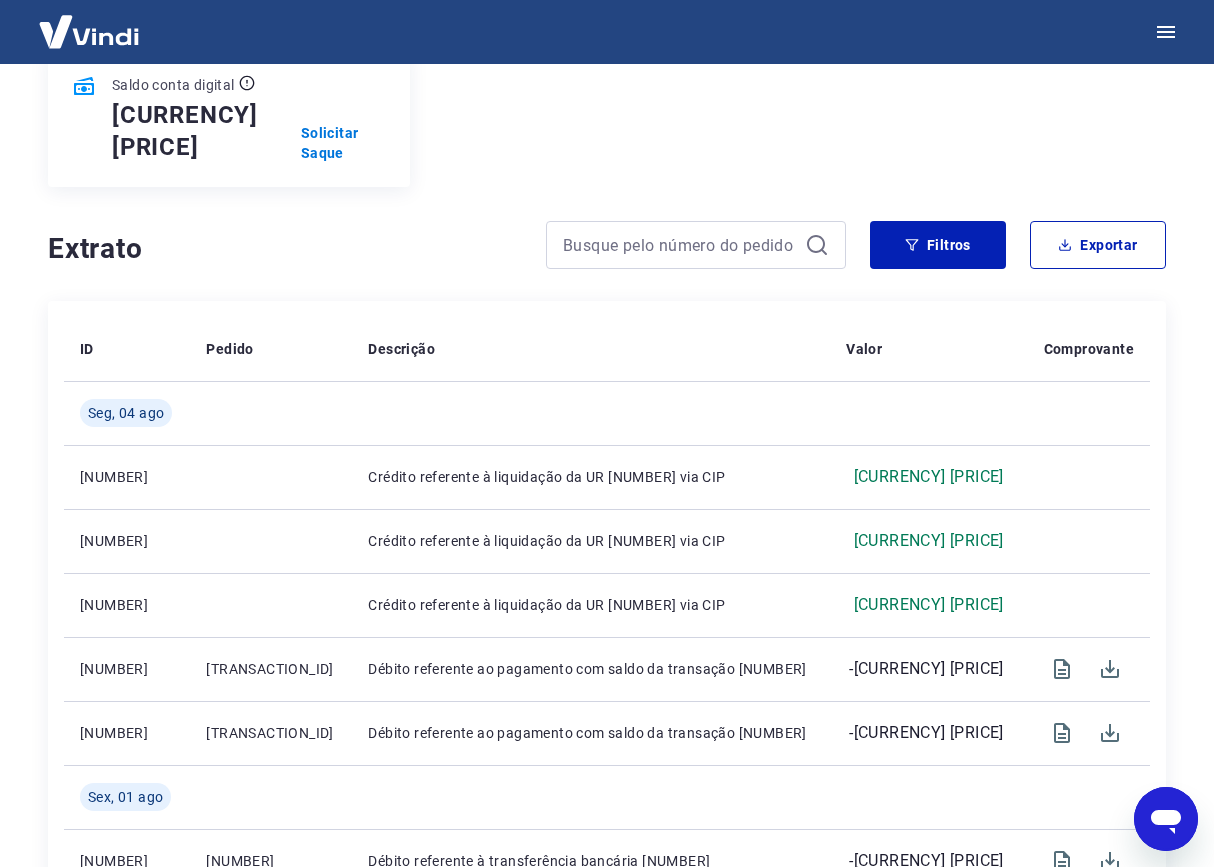 type on "x" 